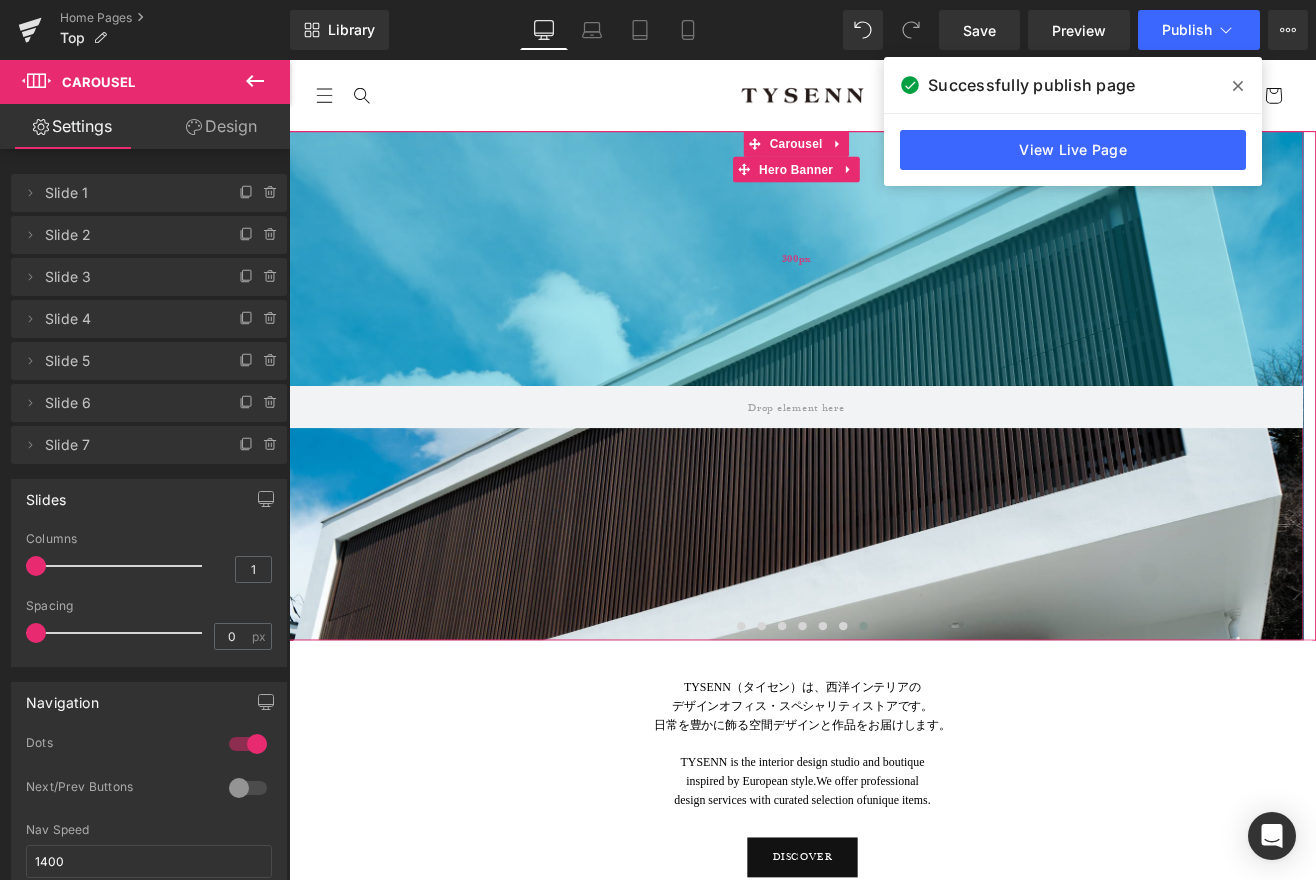 scroll, scrollTop: 0, scrollLeft: 0, axis: both 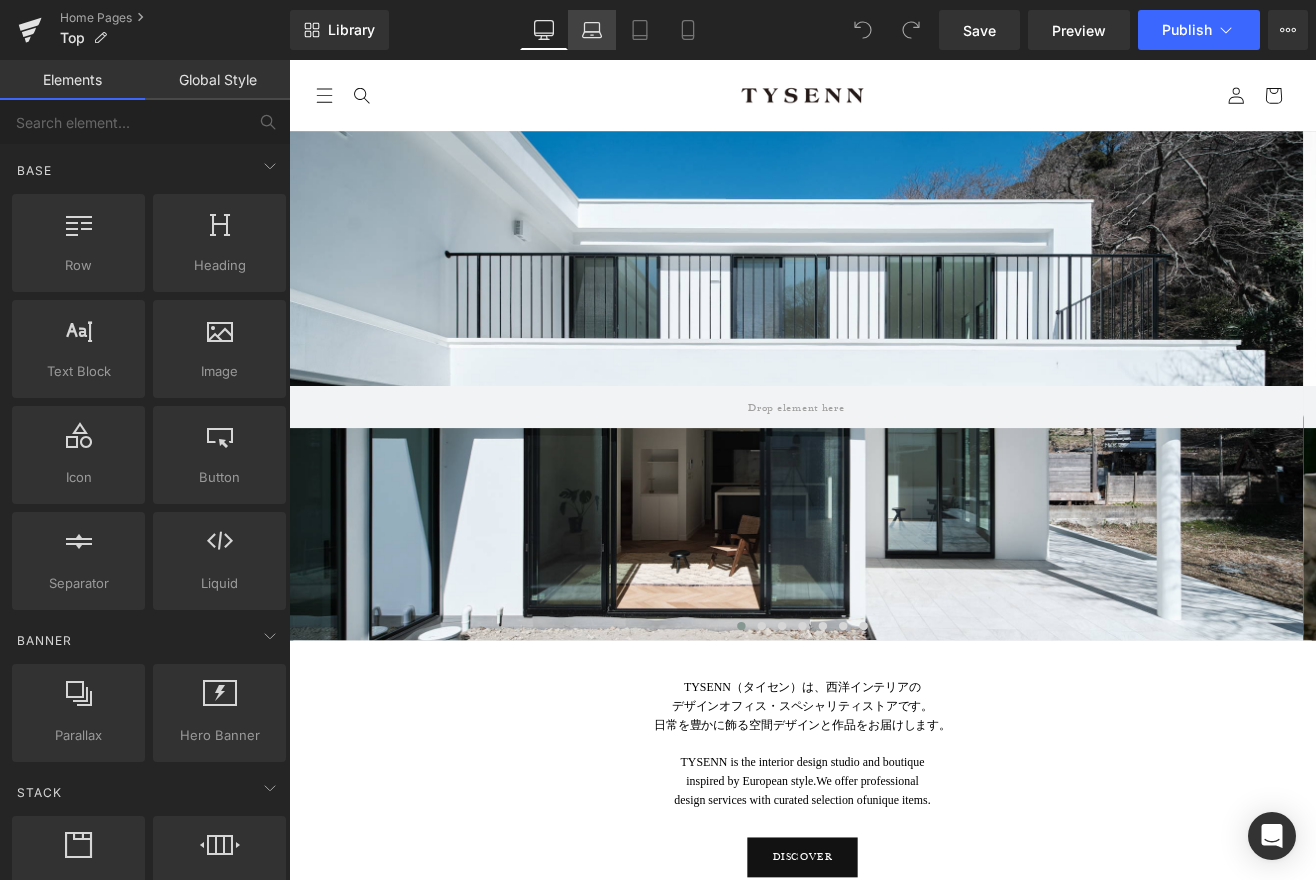 click 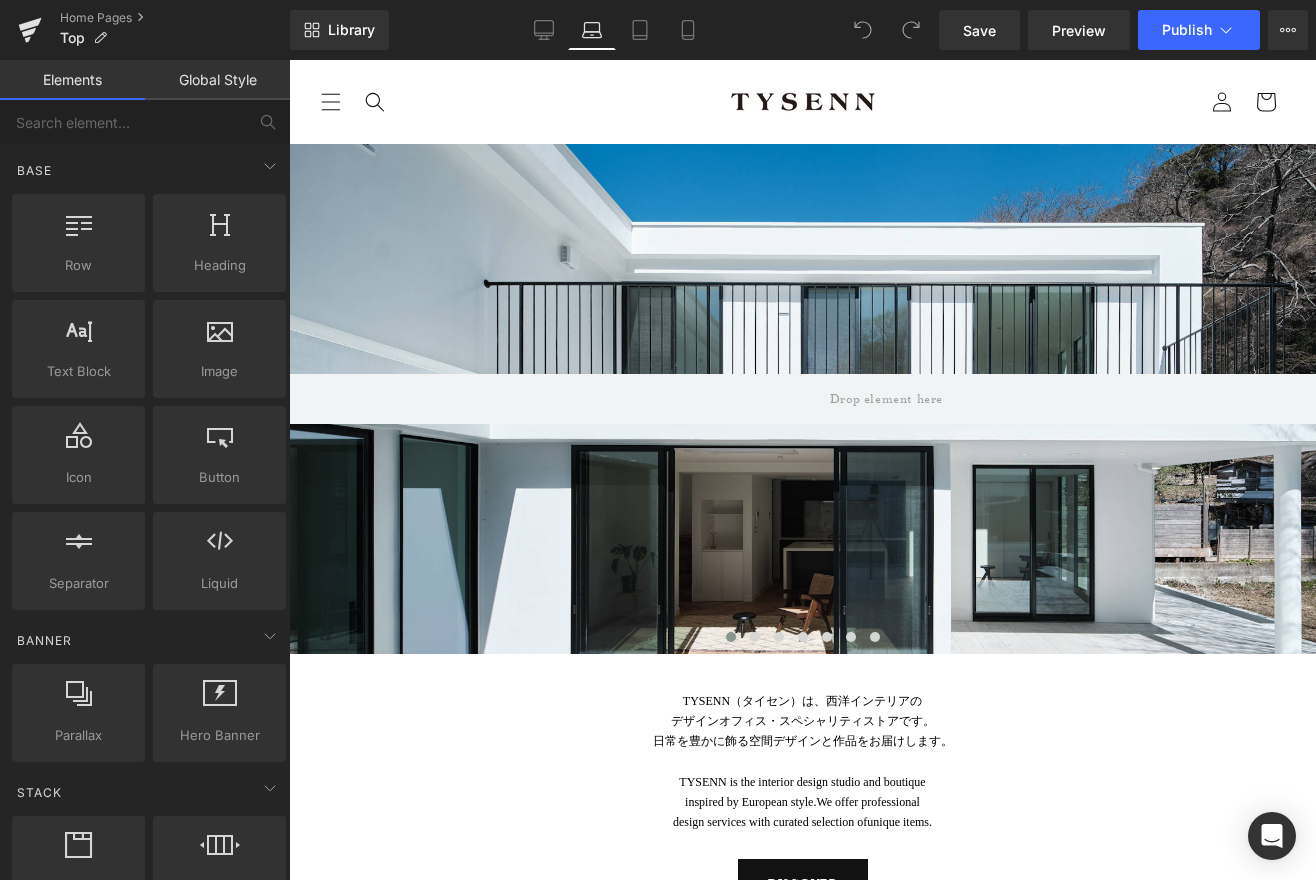scroll, scrollTop: 84, scrollLeft: 0, axis: vertical 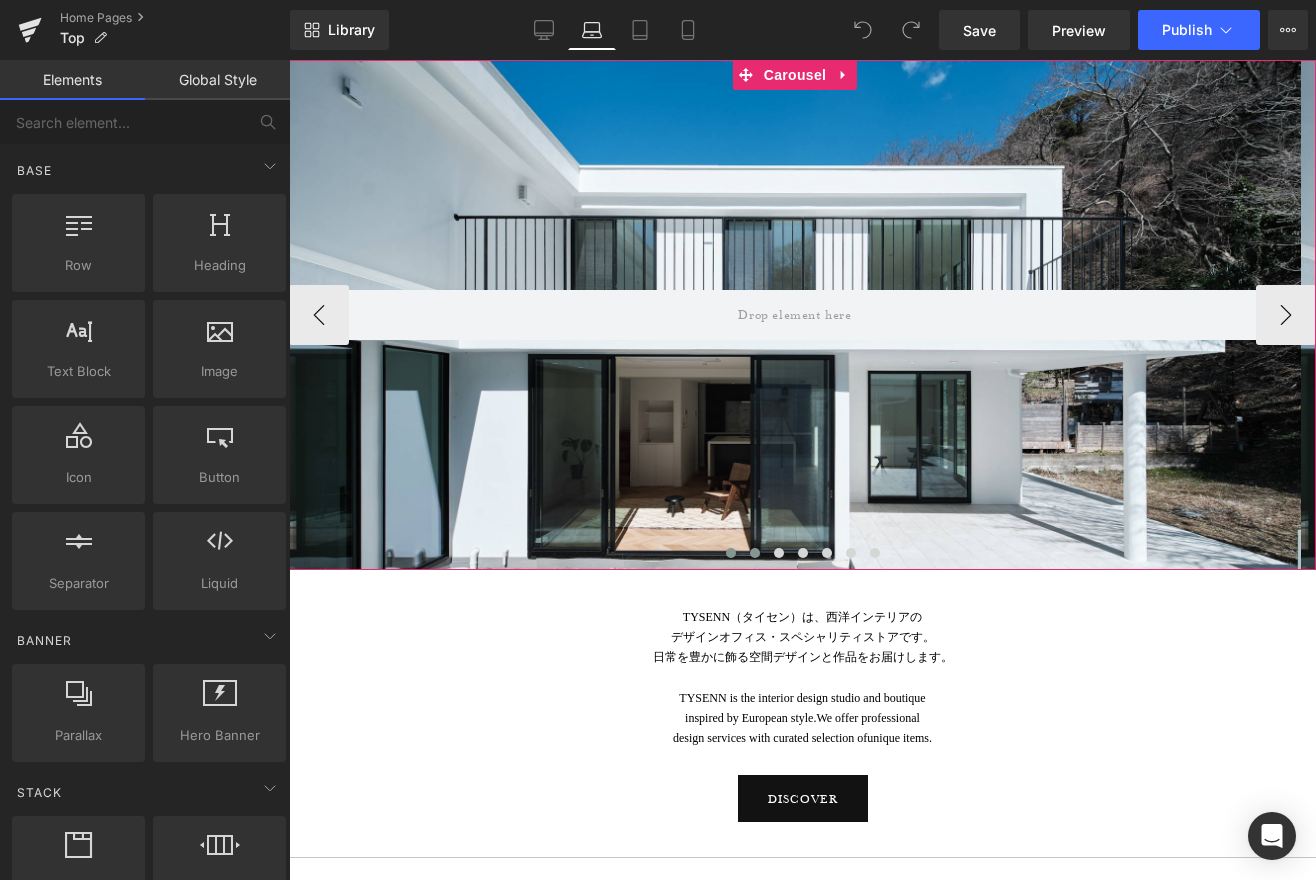 click at bounding box center (755, 553) 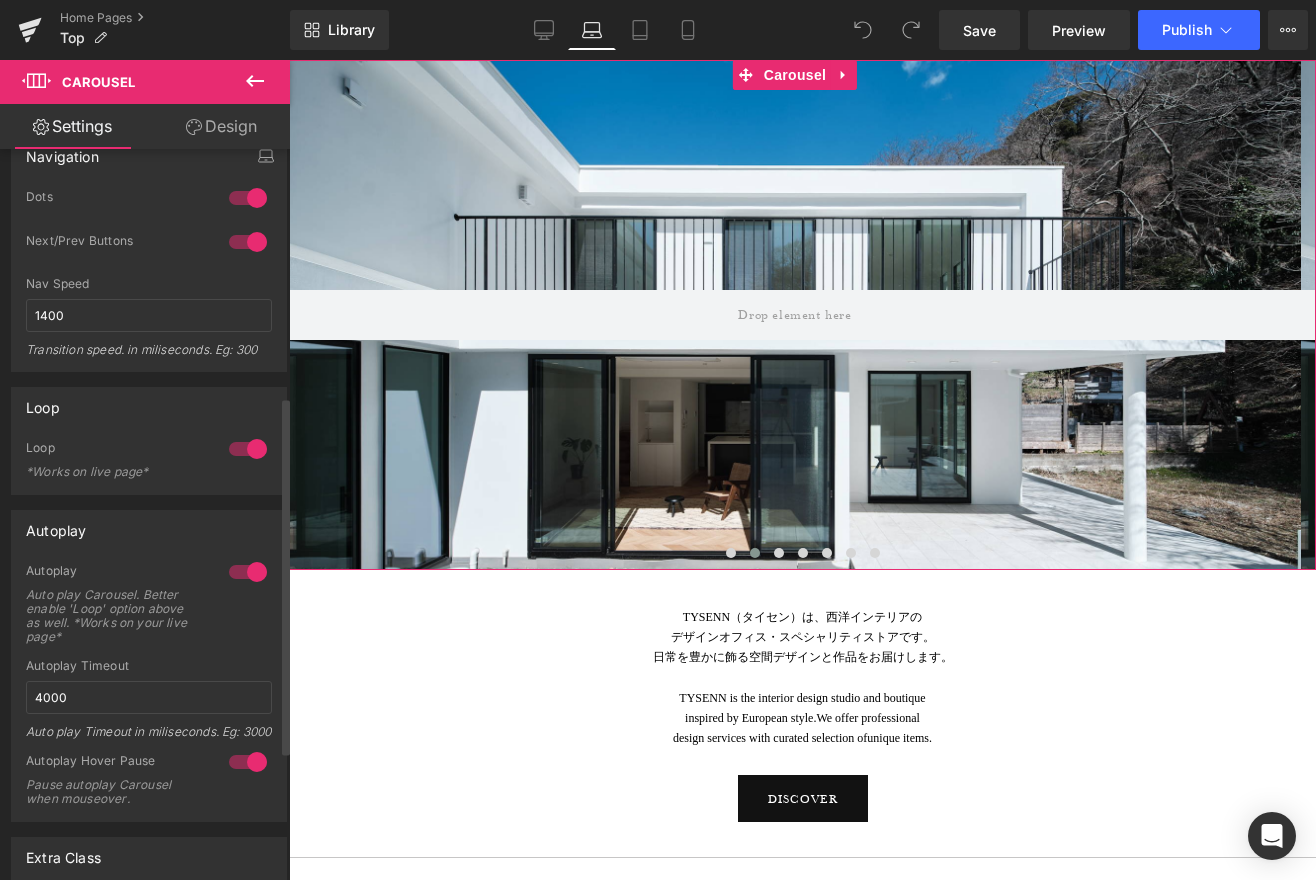 scroll, scrollTop: 500, scrollLeft: 0, axis: vertical 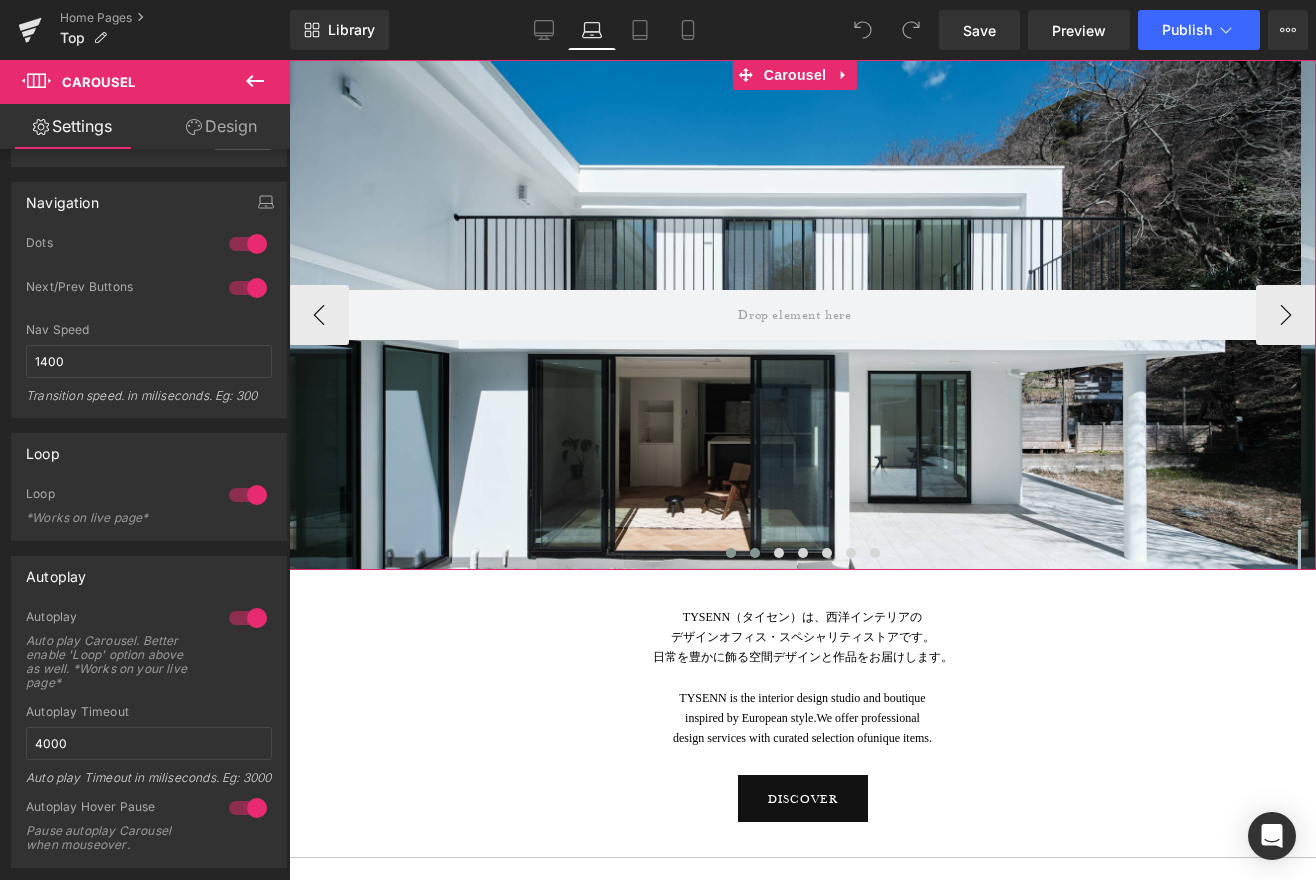 click at bounding box center (731, 553) 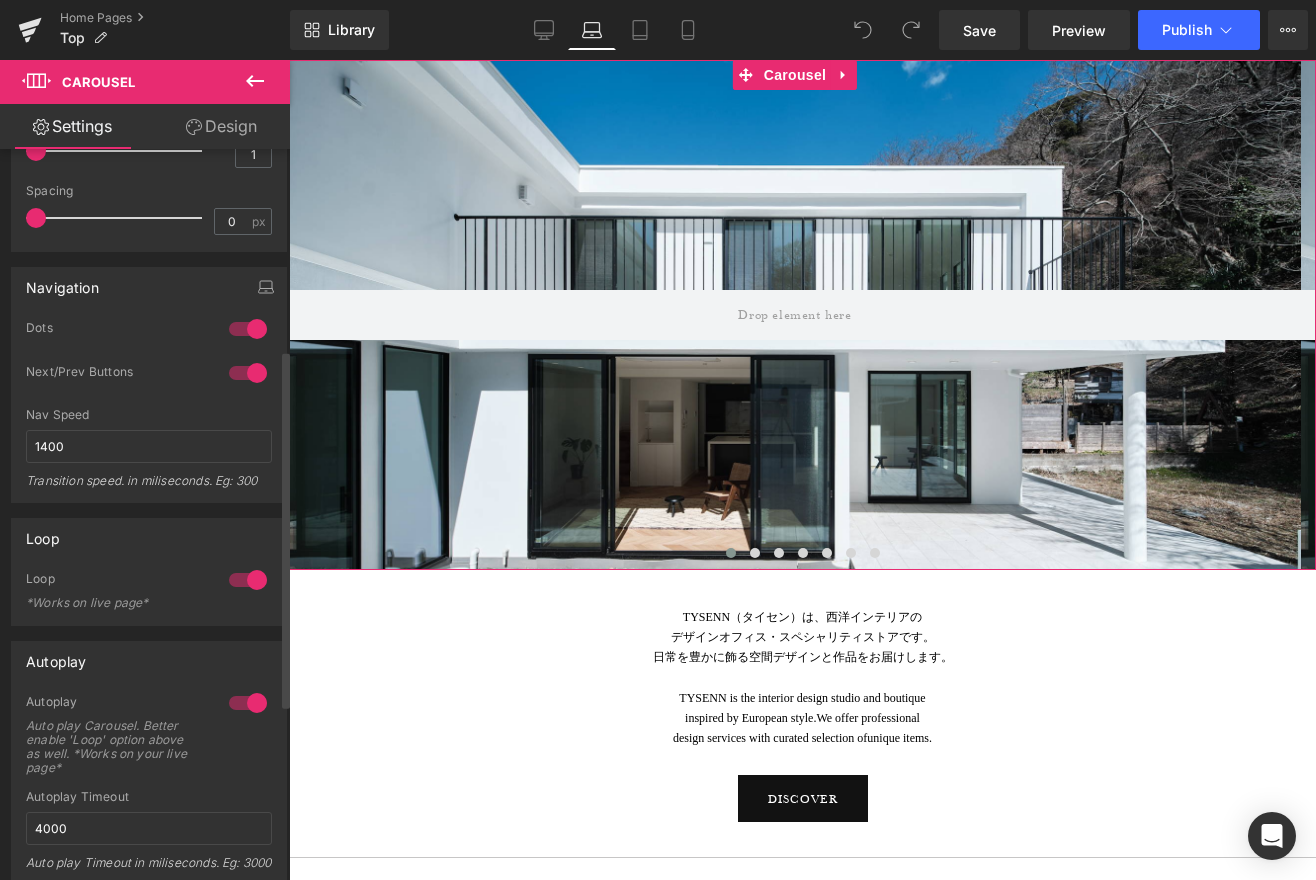 scroll, scrollTop: 410, scrollLeft: 0, axis: vertical 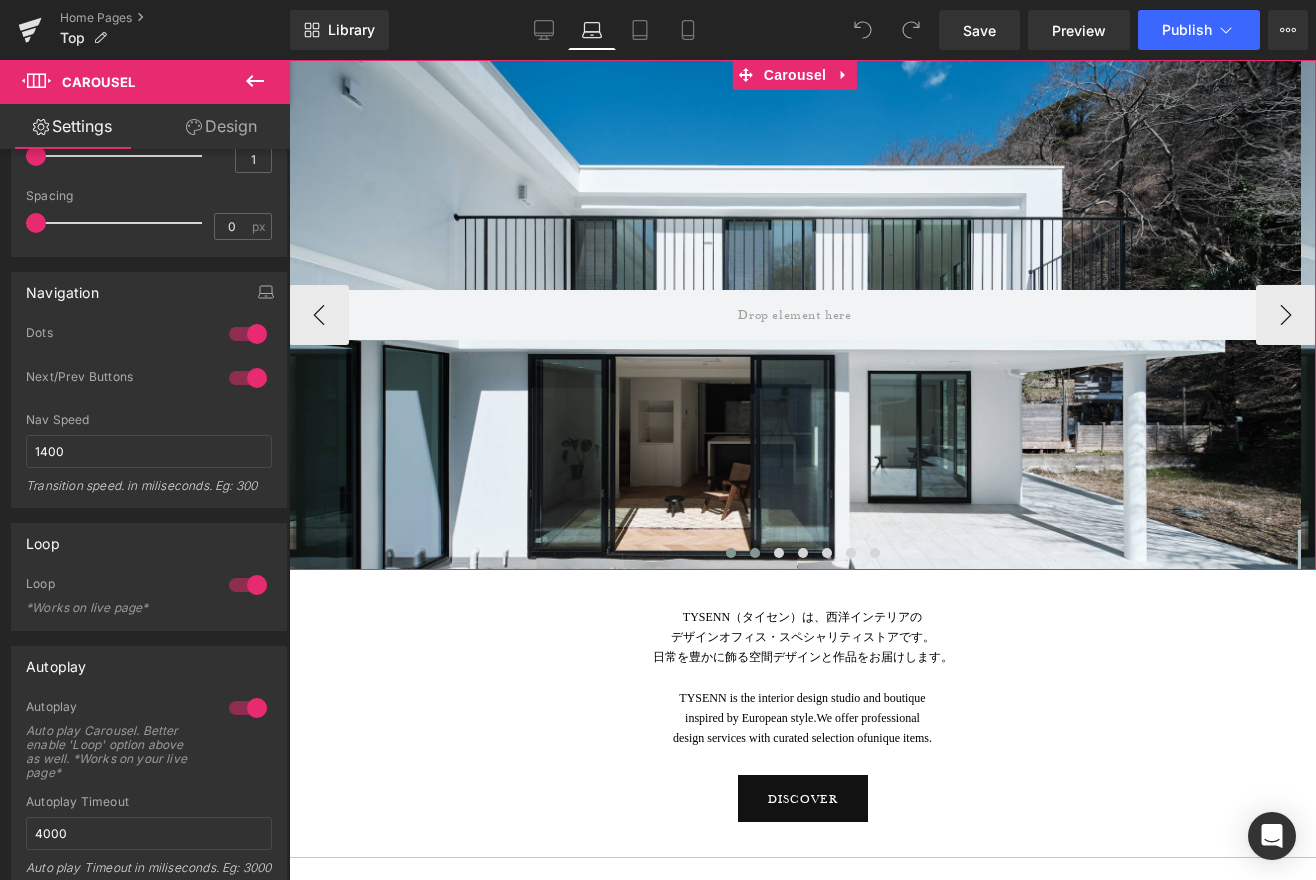 click at bounding box center (755, 553) 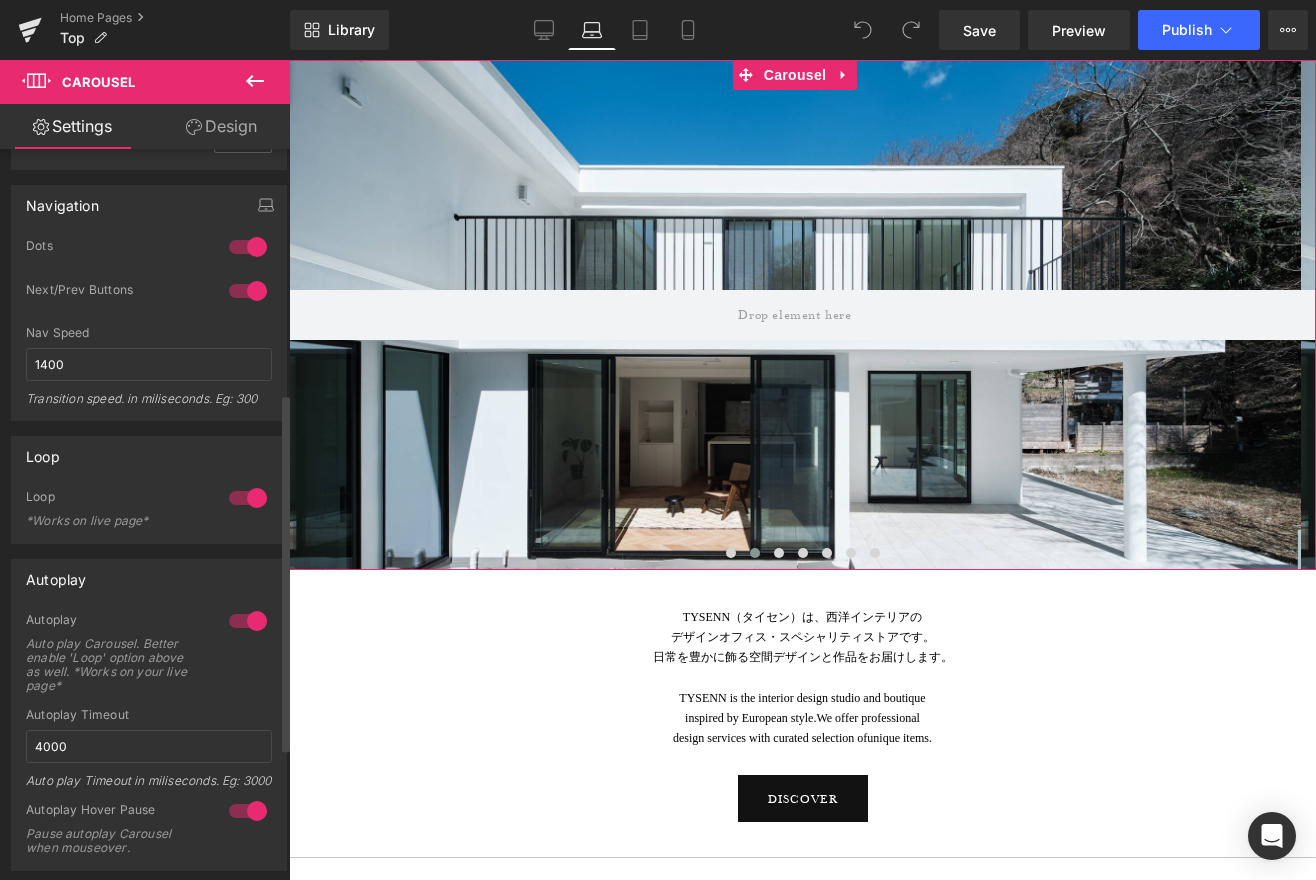 scroll, scrollTop: 499, scrollLeft: 0, axis: vertical 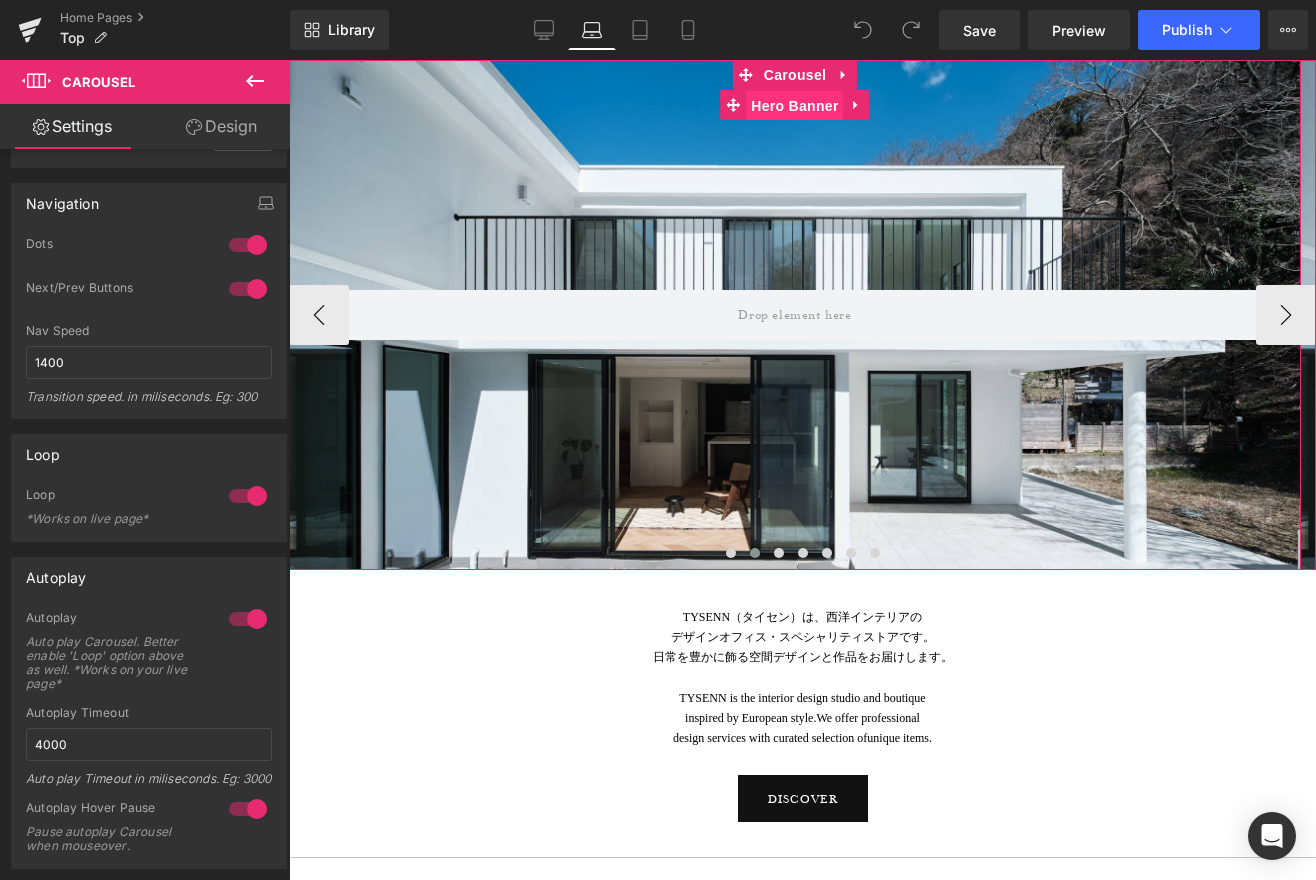 click on "Hero Banner" at bounding box center (794, 106) 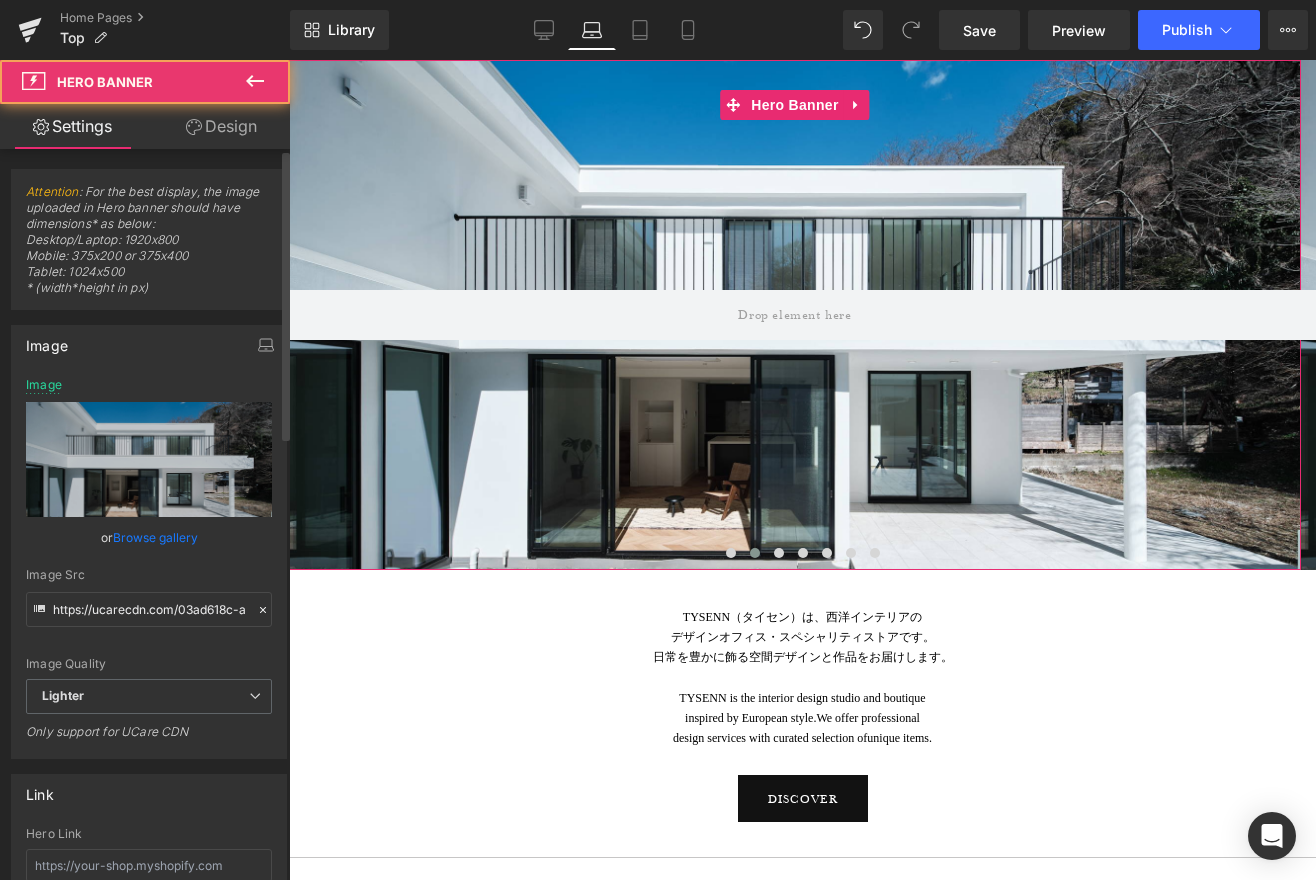 click on "Browse gallery" at bounding box center (155, 537) 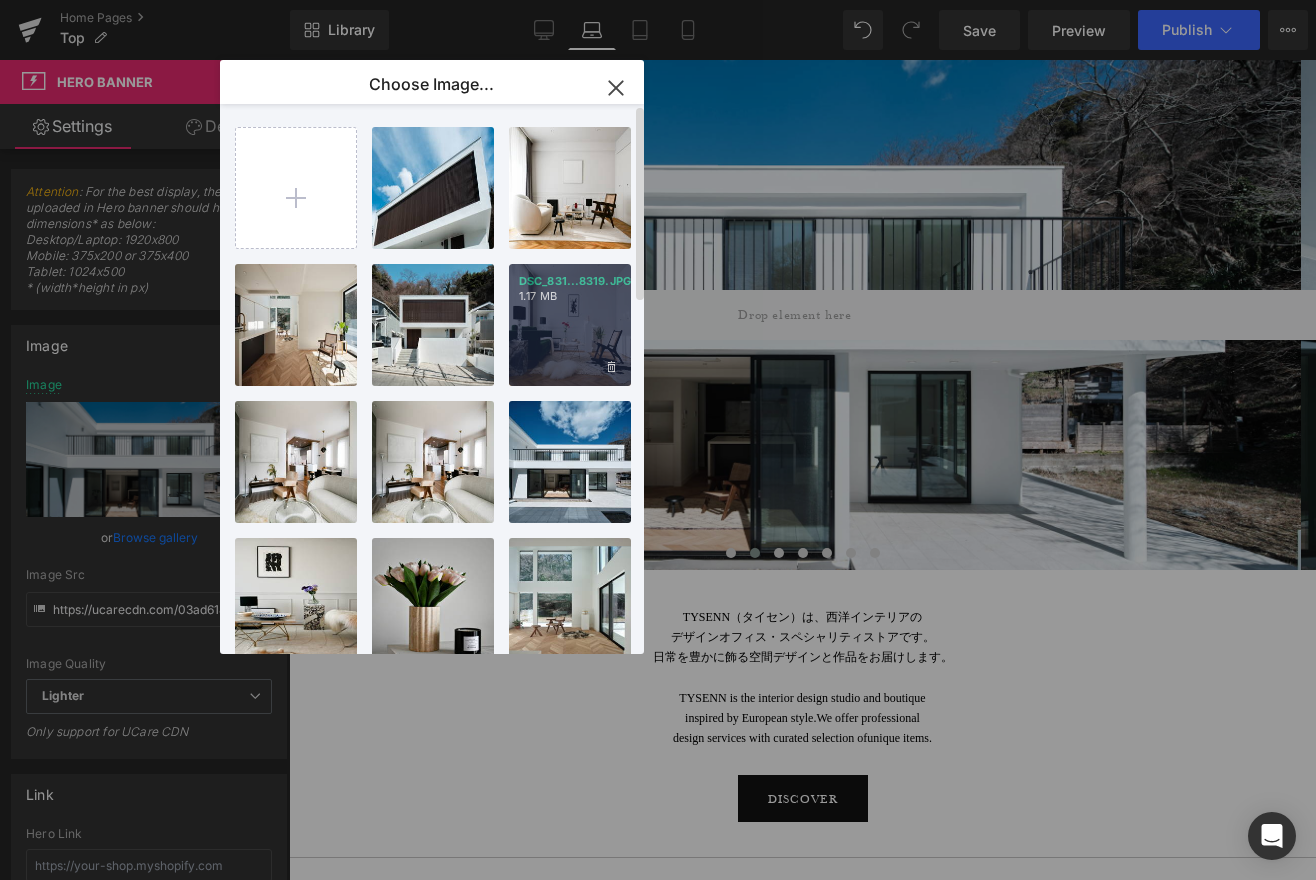 click on "1.17 MB" at bounding box center [570, 296] 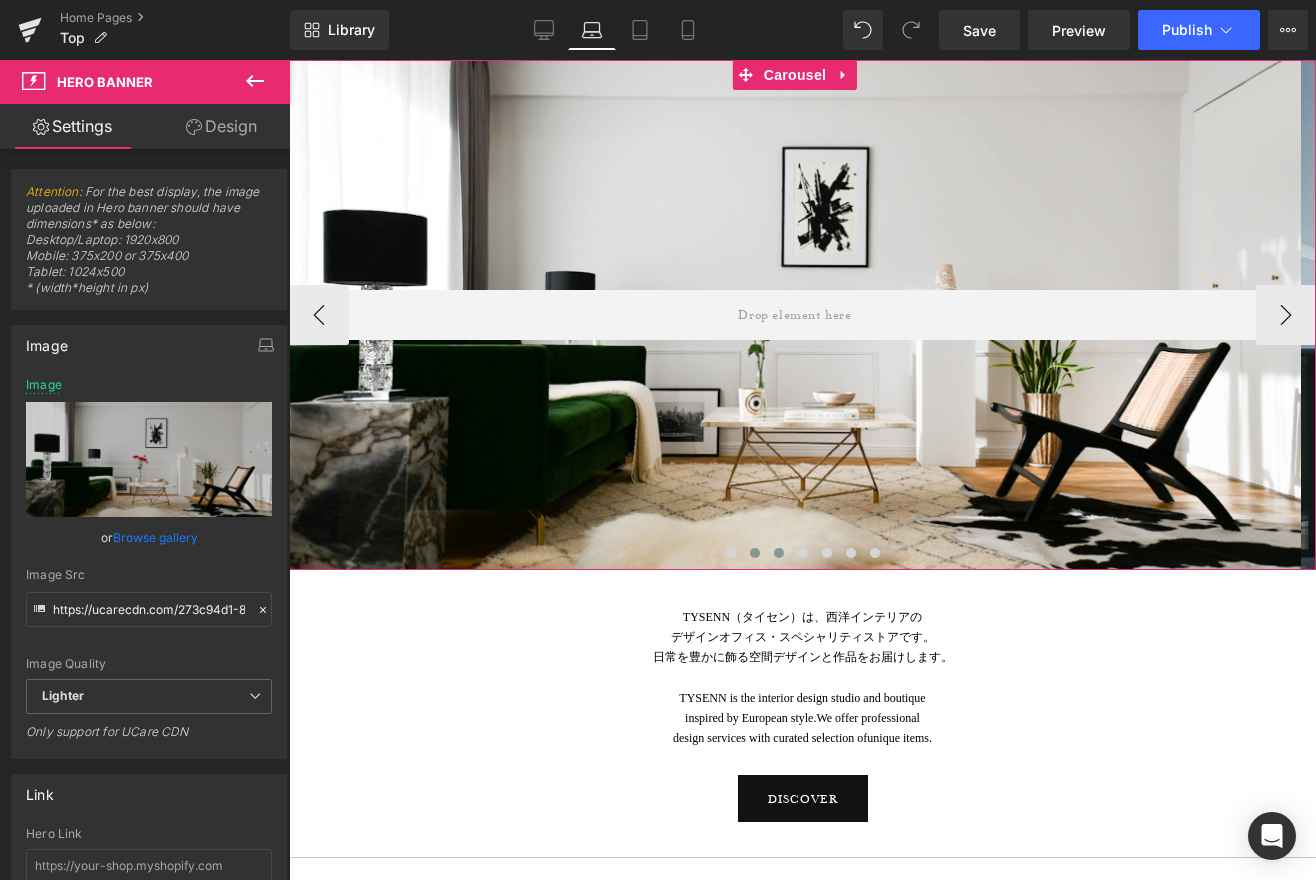 click at bounding box center (779, 553) 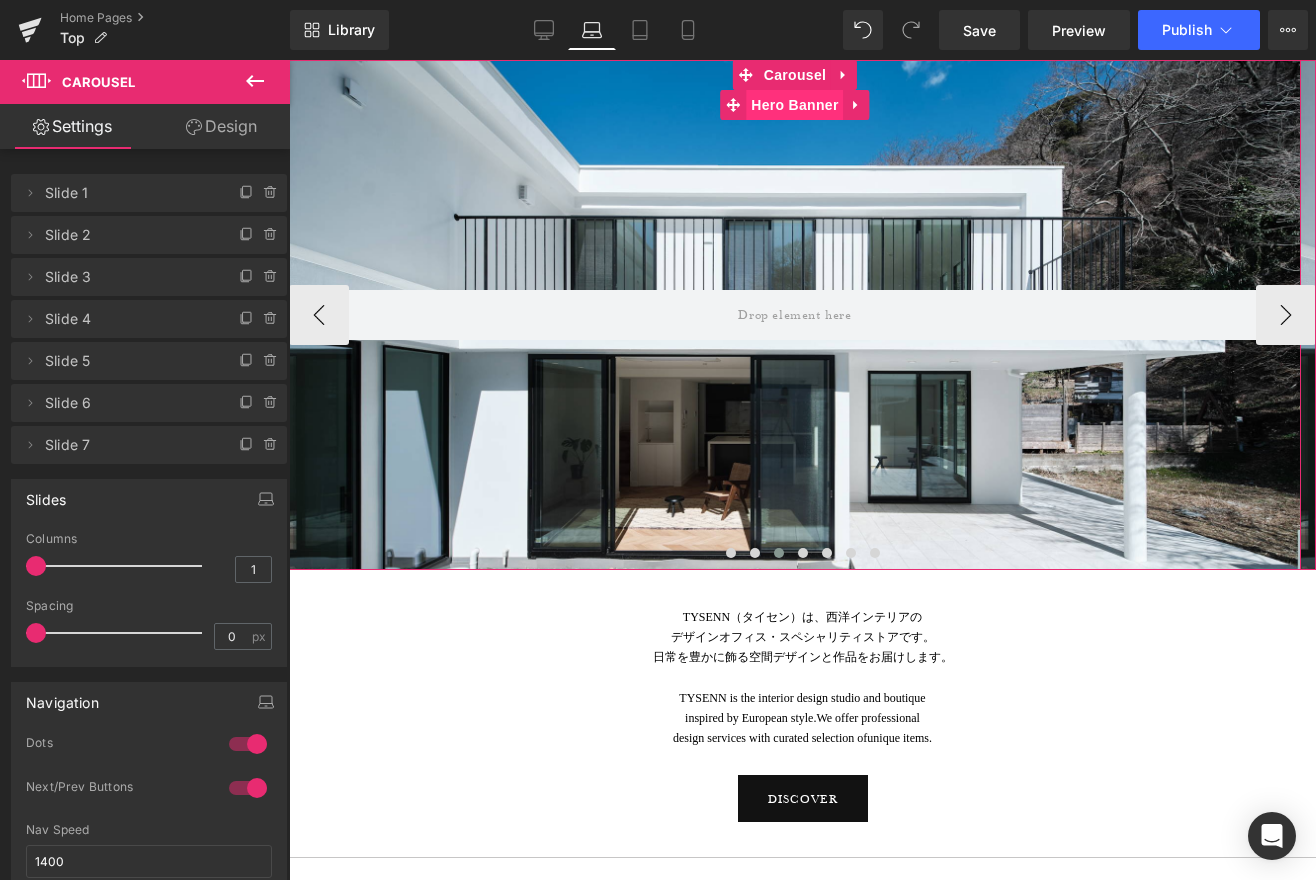 click on "Hero Banner" at bounding box center [794, 105] 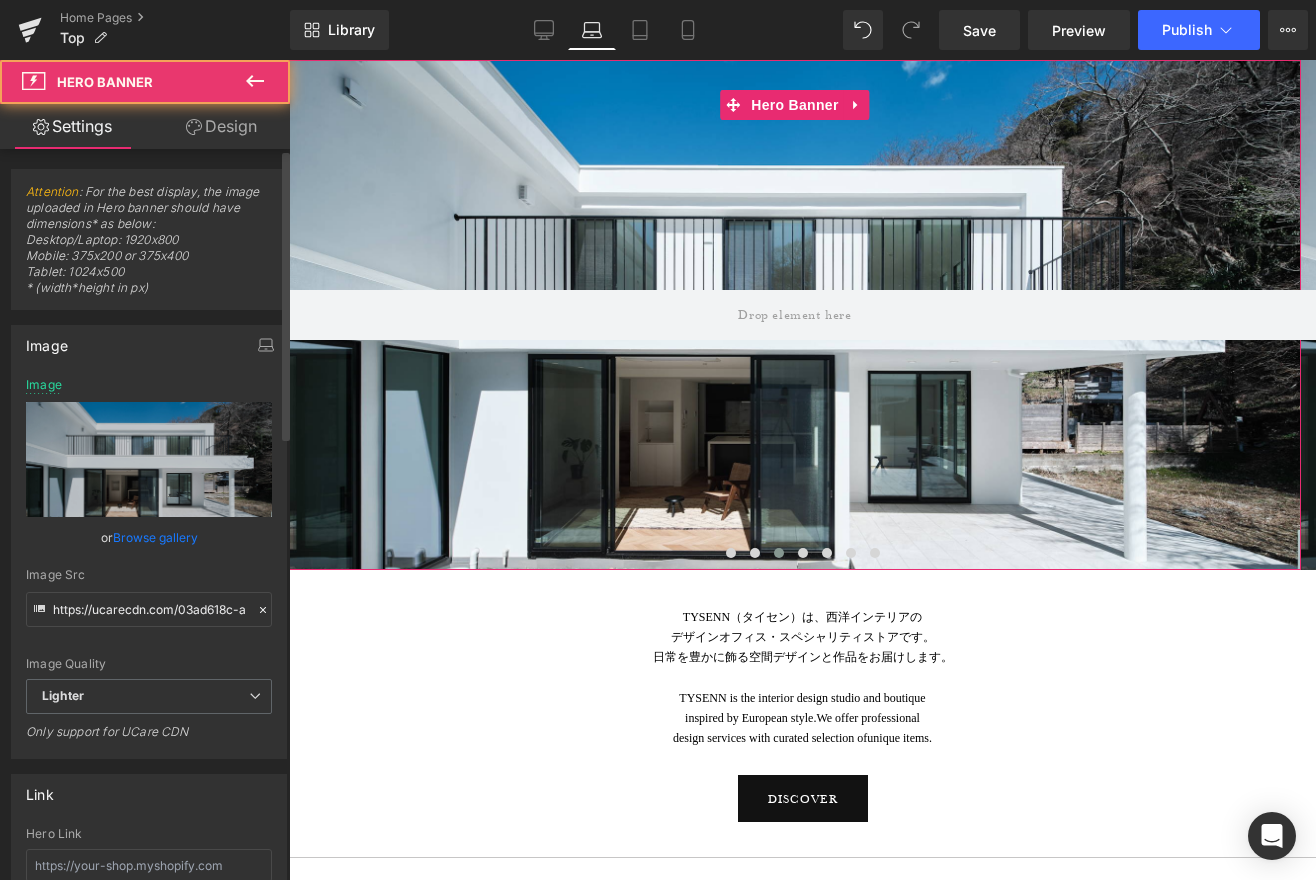 click on "Browse gallery" at bounding box center [155, 537] 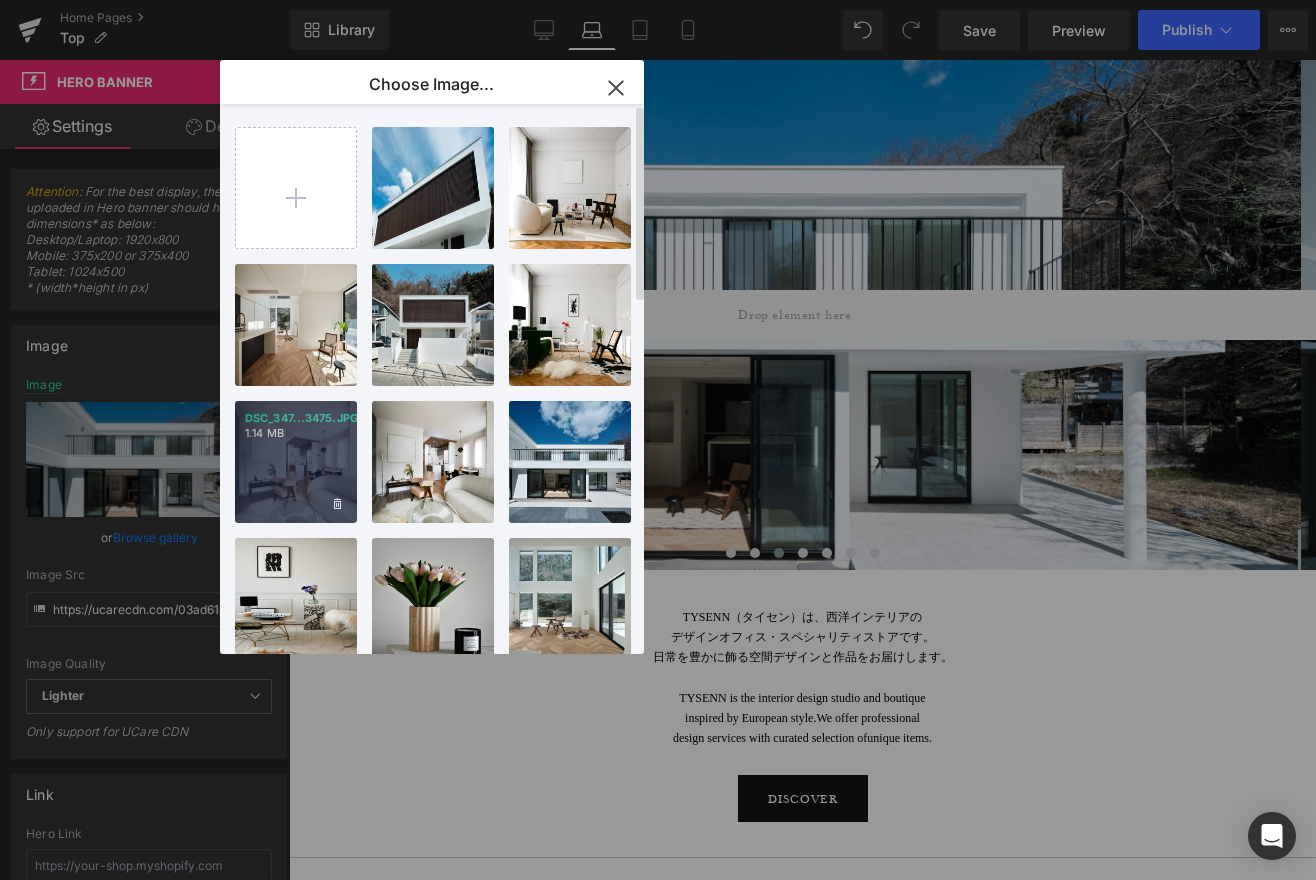 click on "1.14 MB" at bounding box center (296, 433) 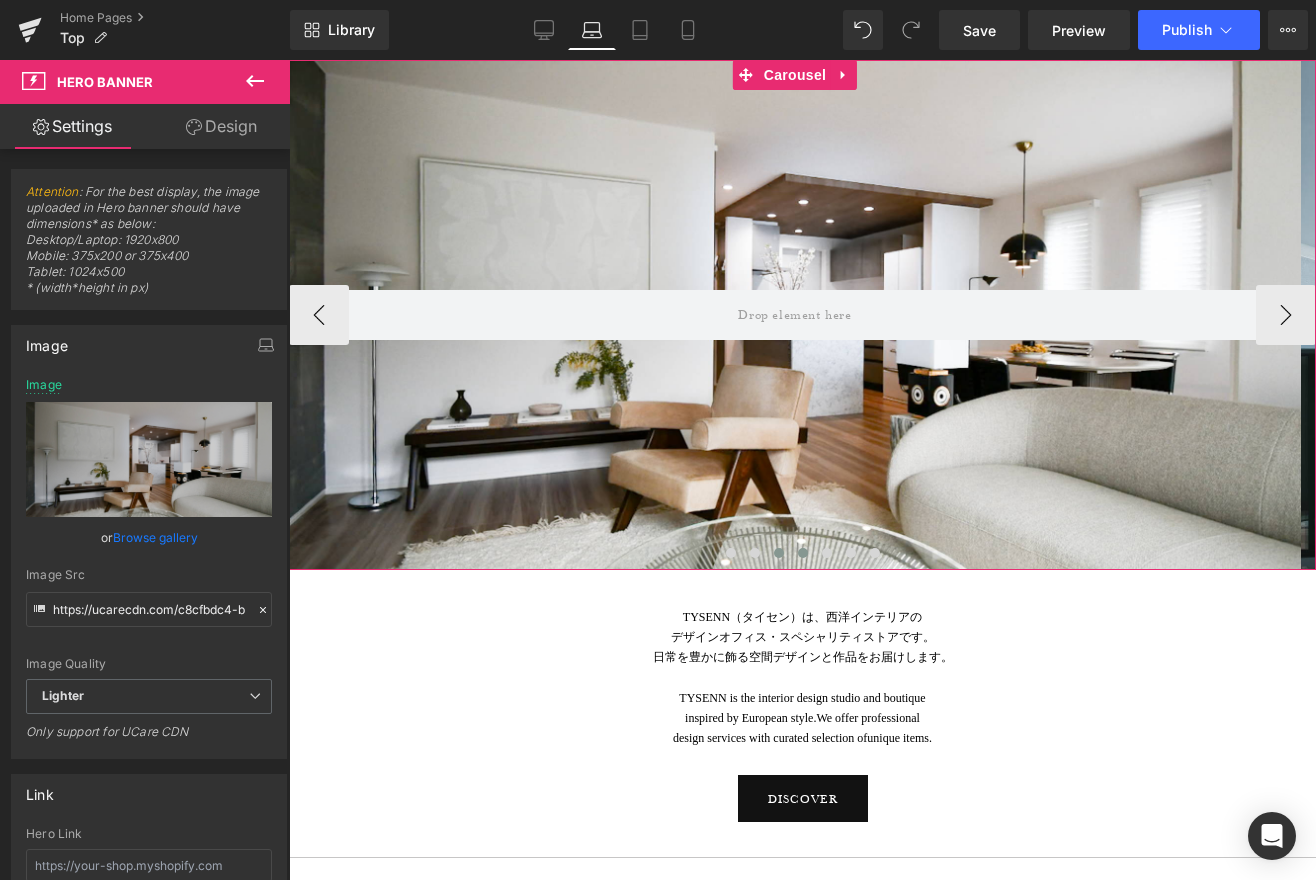 click at bounding box center (803, 553) 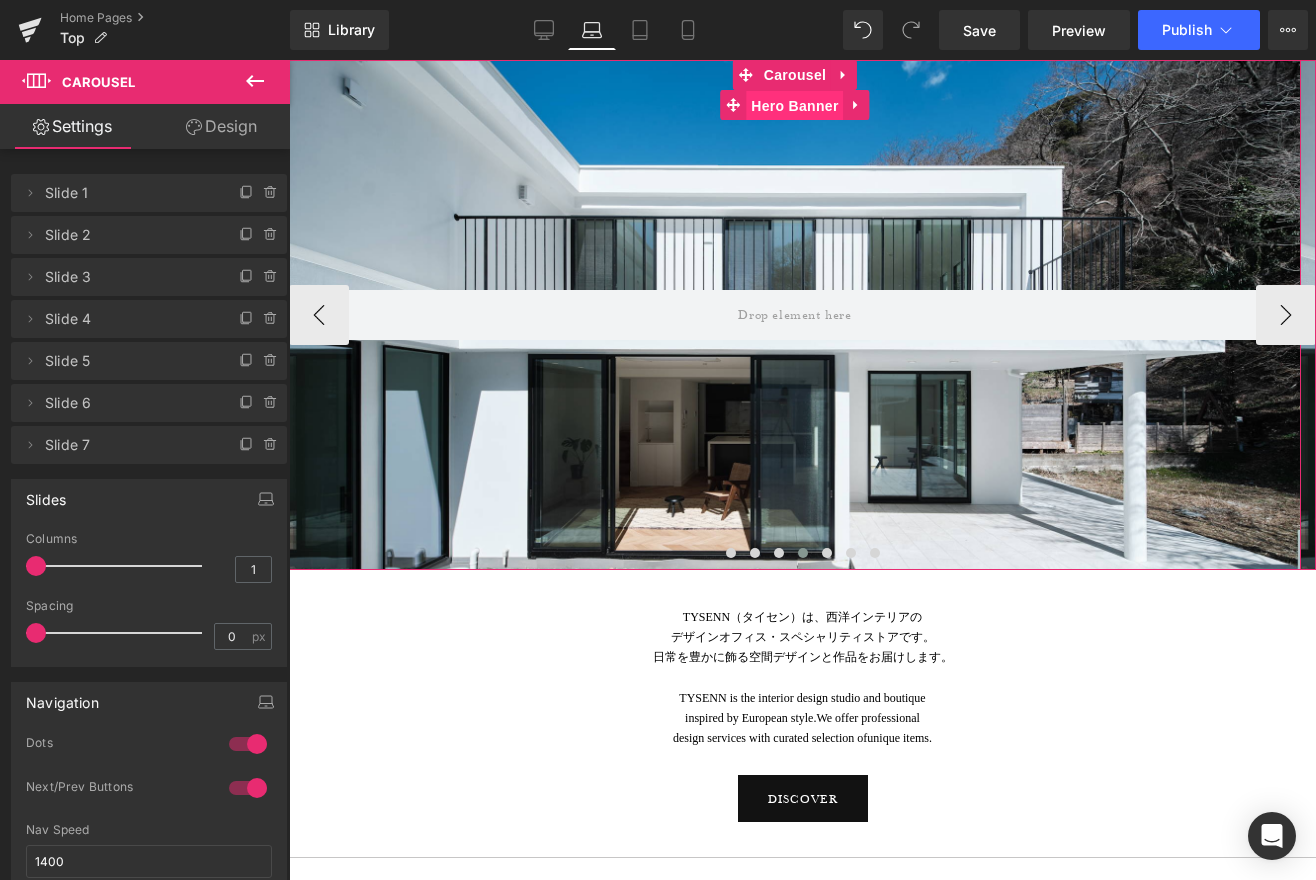click on "Hero Banner" at bounding box center (794, 106) 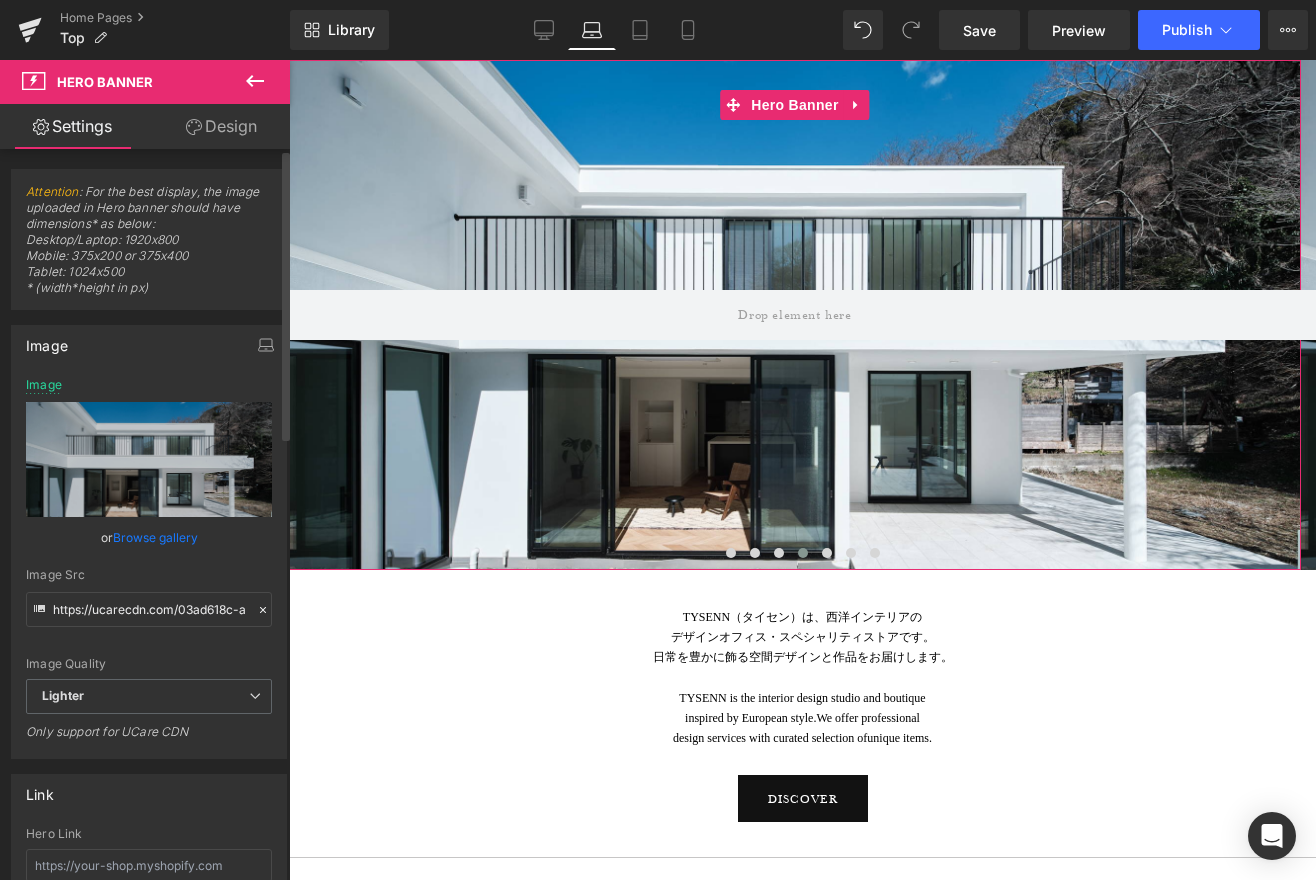 click on "Browse gallery" at bounding box center (155, 537) 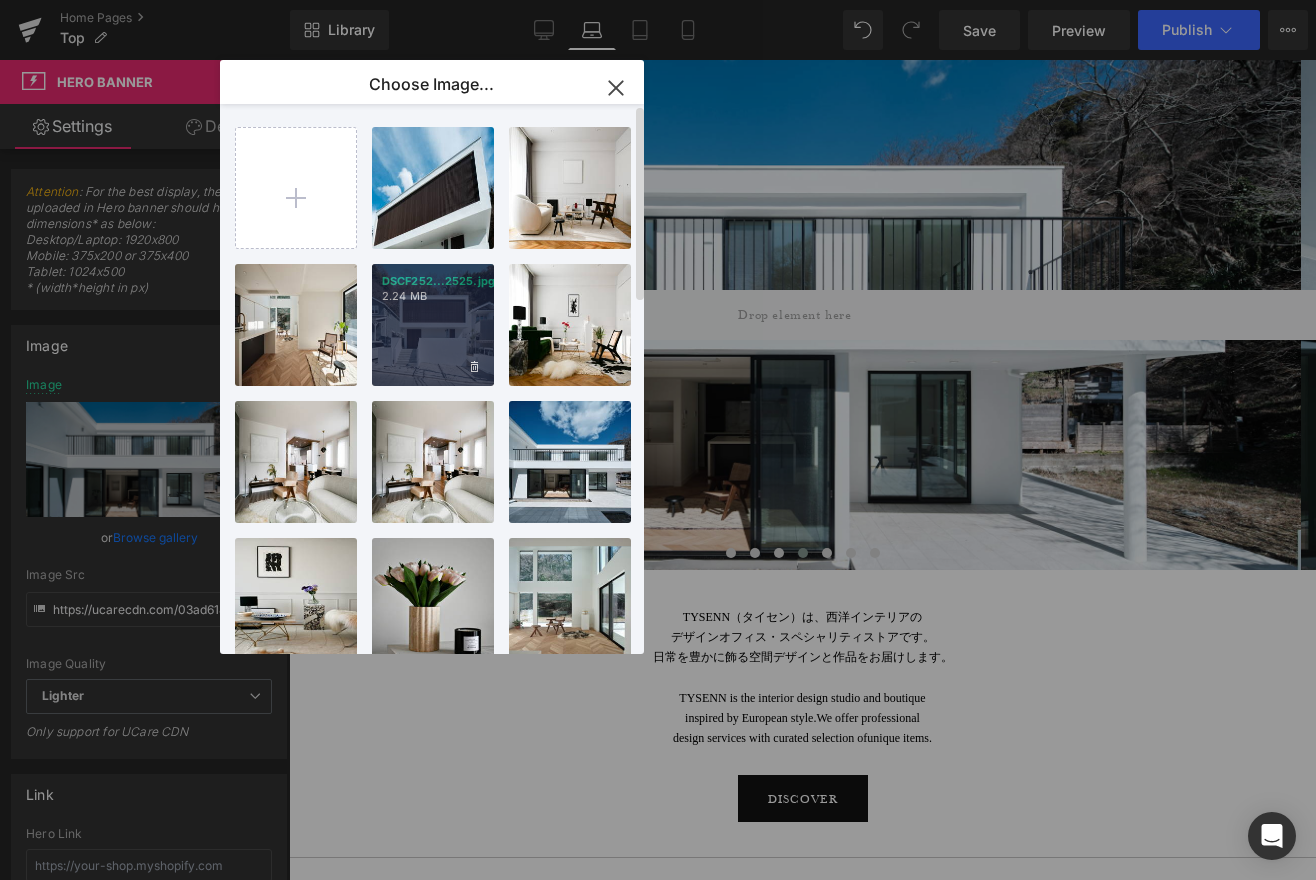 click on "2.24 MB" at bounding box center [433, 296] 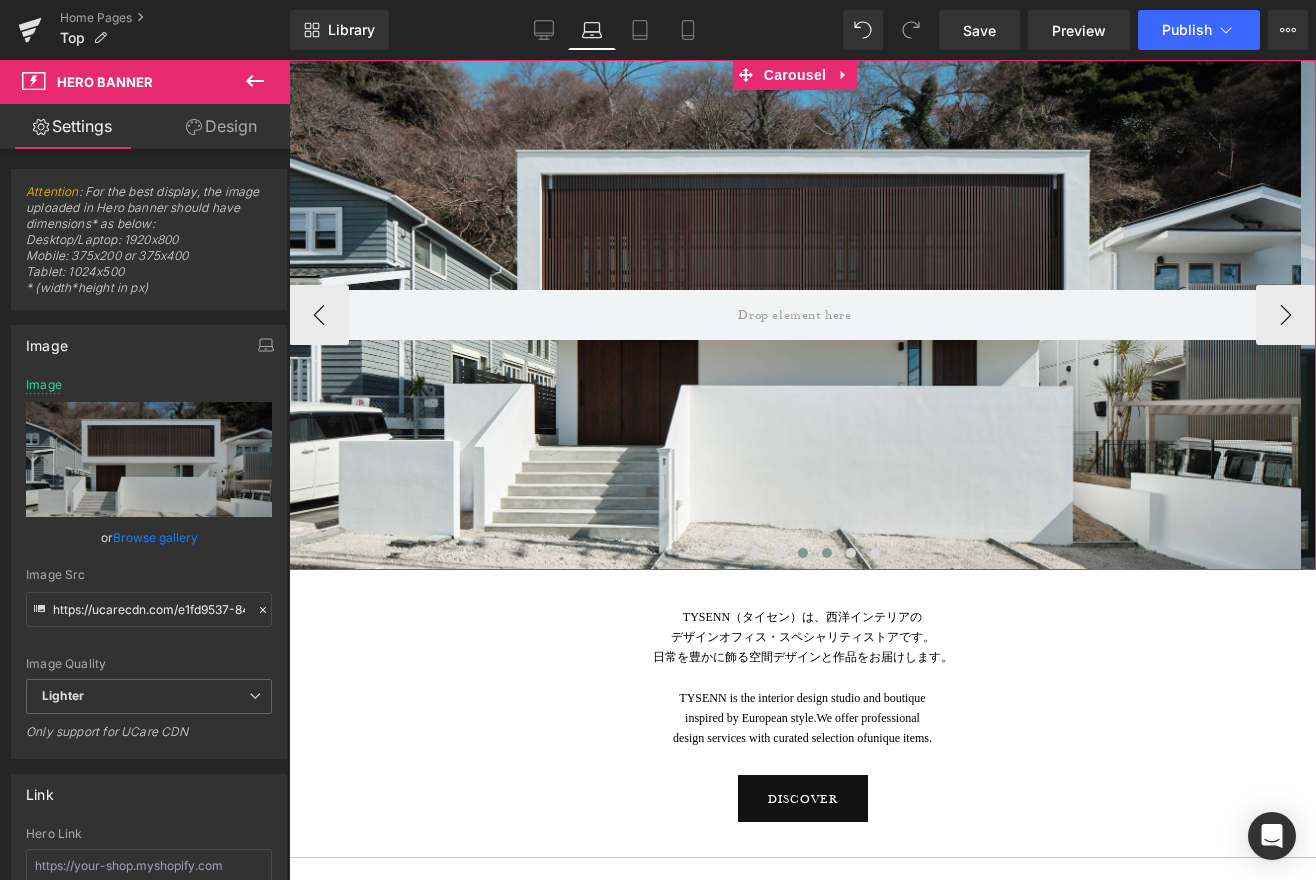 click at bounding box center [827, 553] 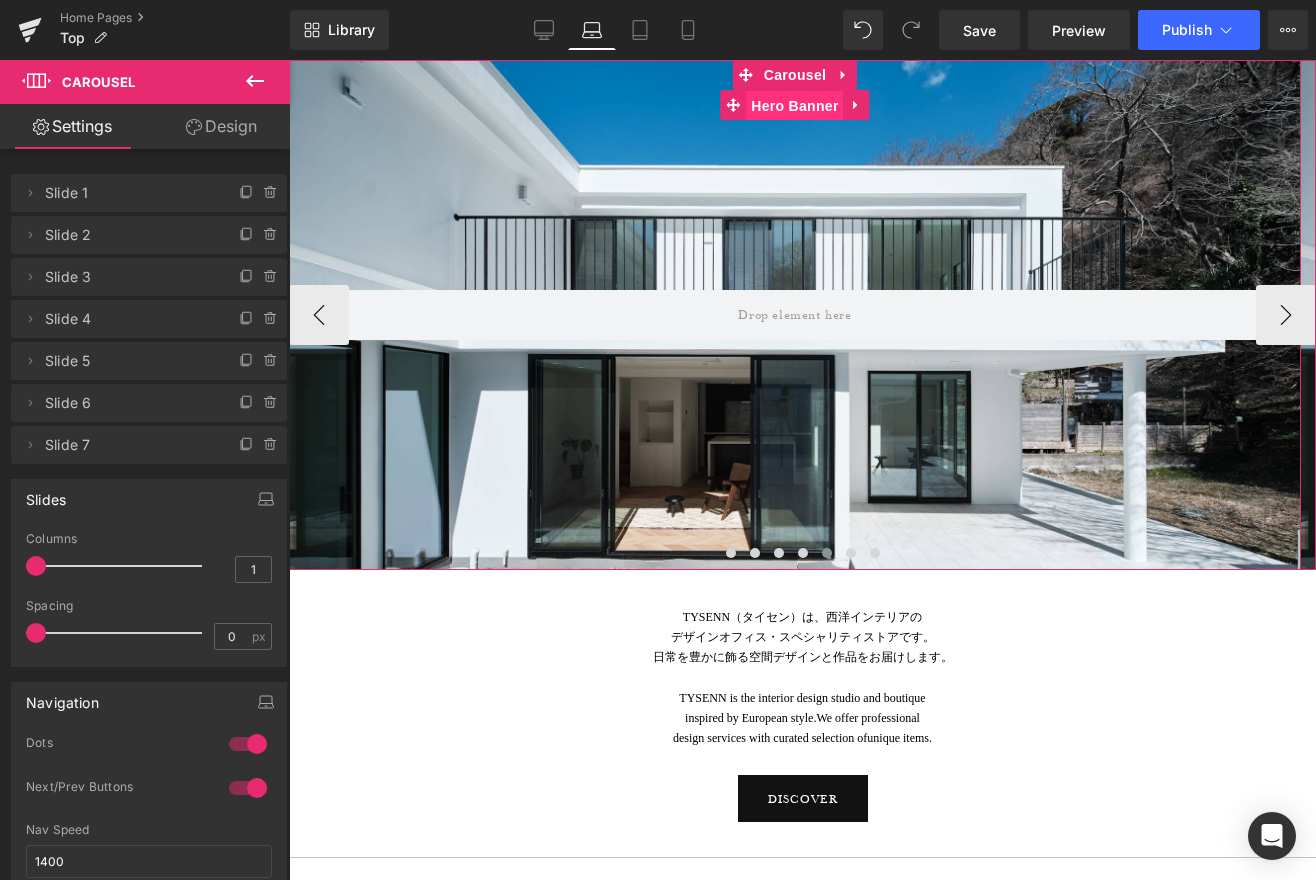 click on "Hero Banner" at bounding box center (794, 106) 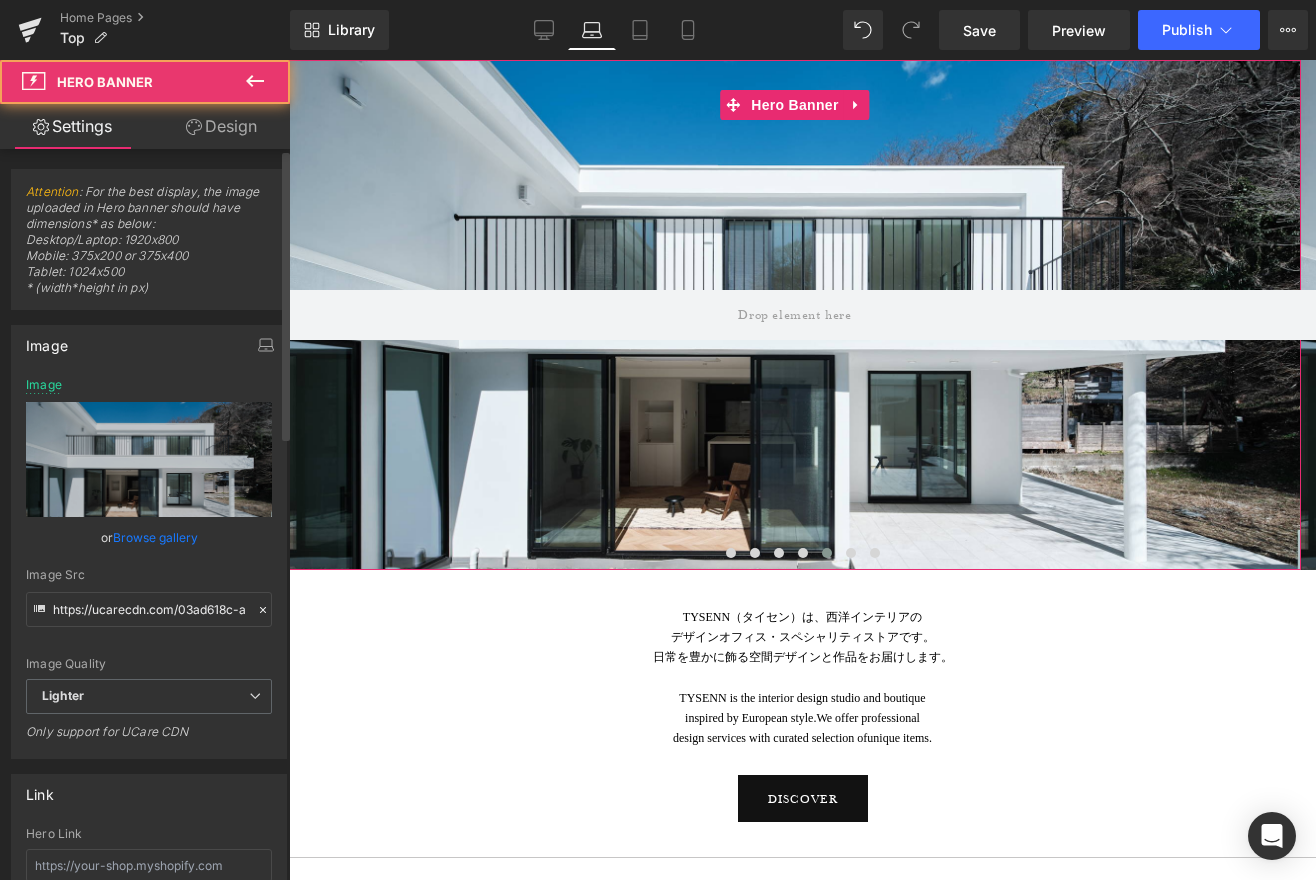 click on "Browse gallery" at bounding box center (155, 537) 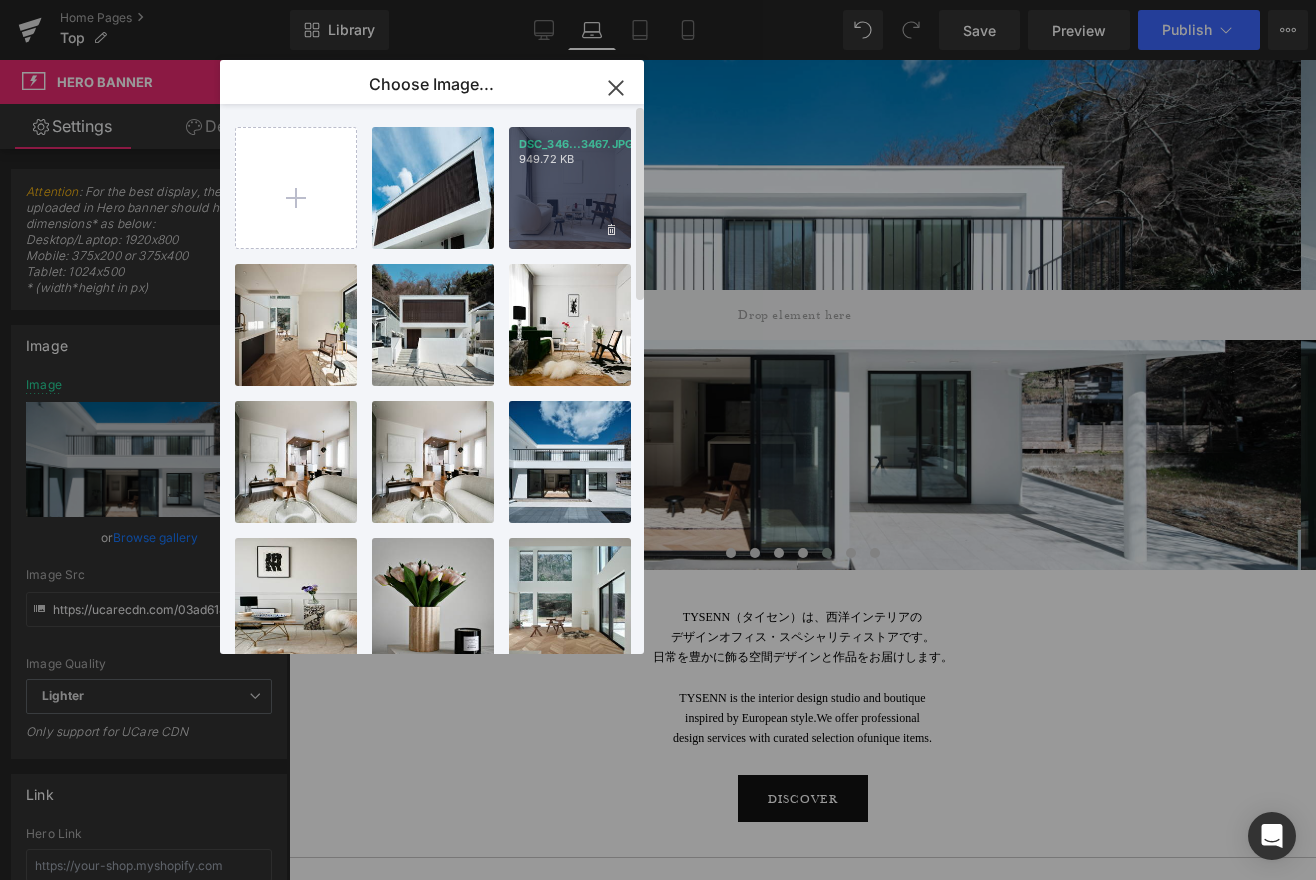 click on "949.72 KB" at bounding box center (570, 159) 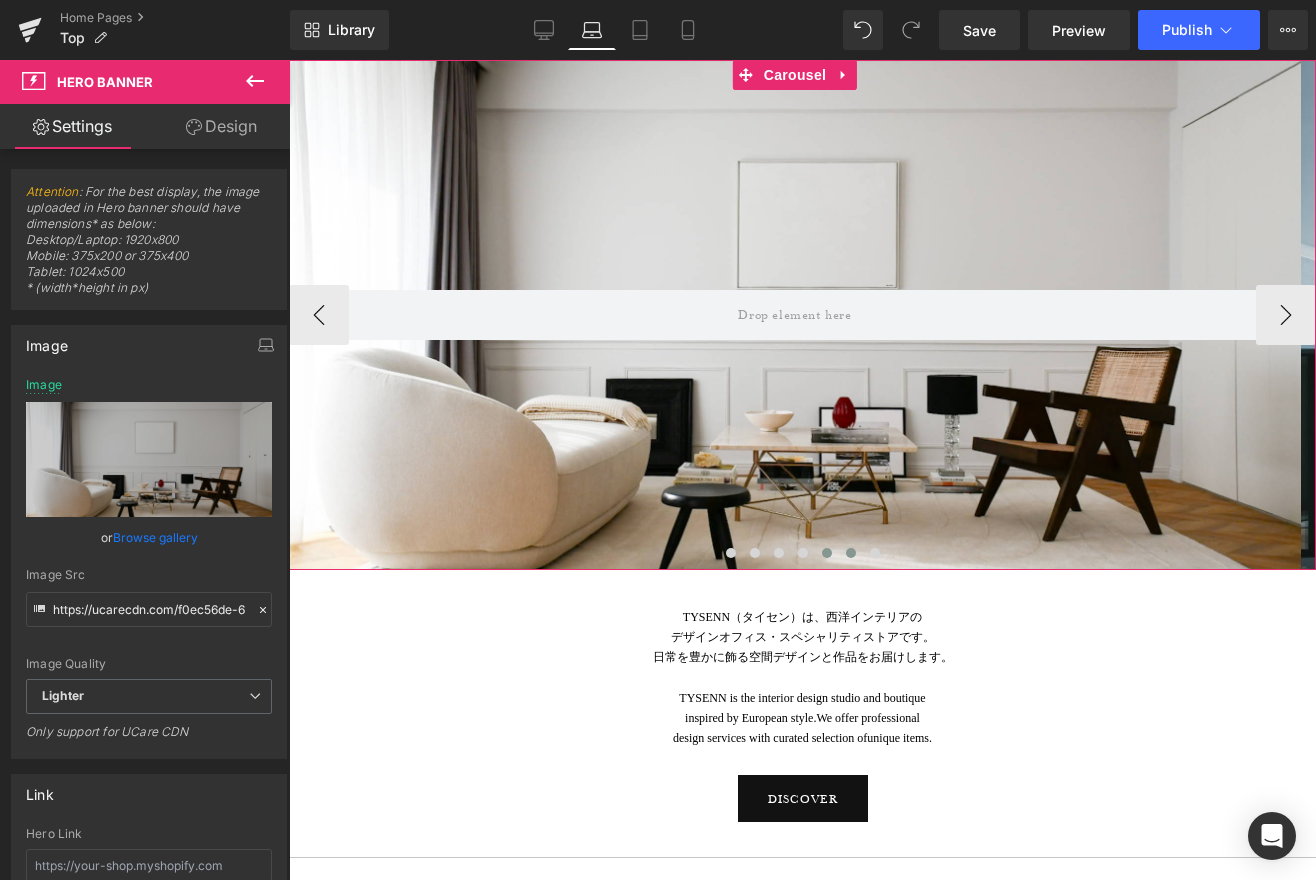 click at bounding box center (851, 553) 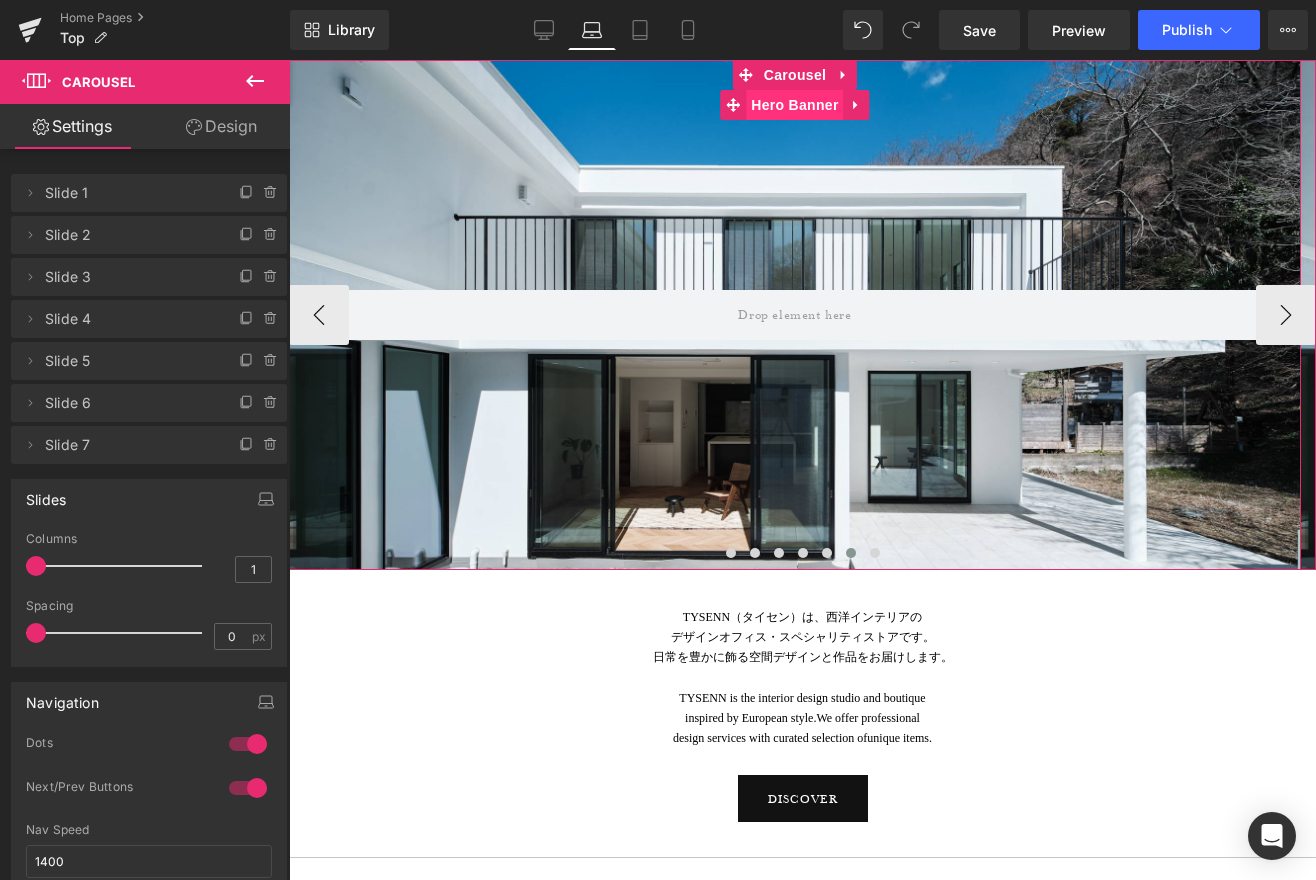 click on "Hero Banner" at bounding box center [794, 105] 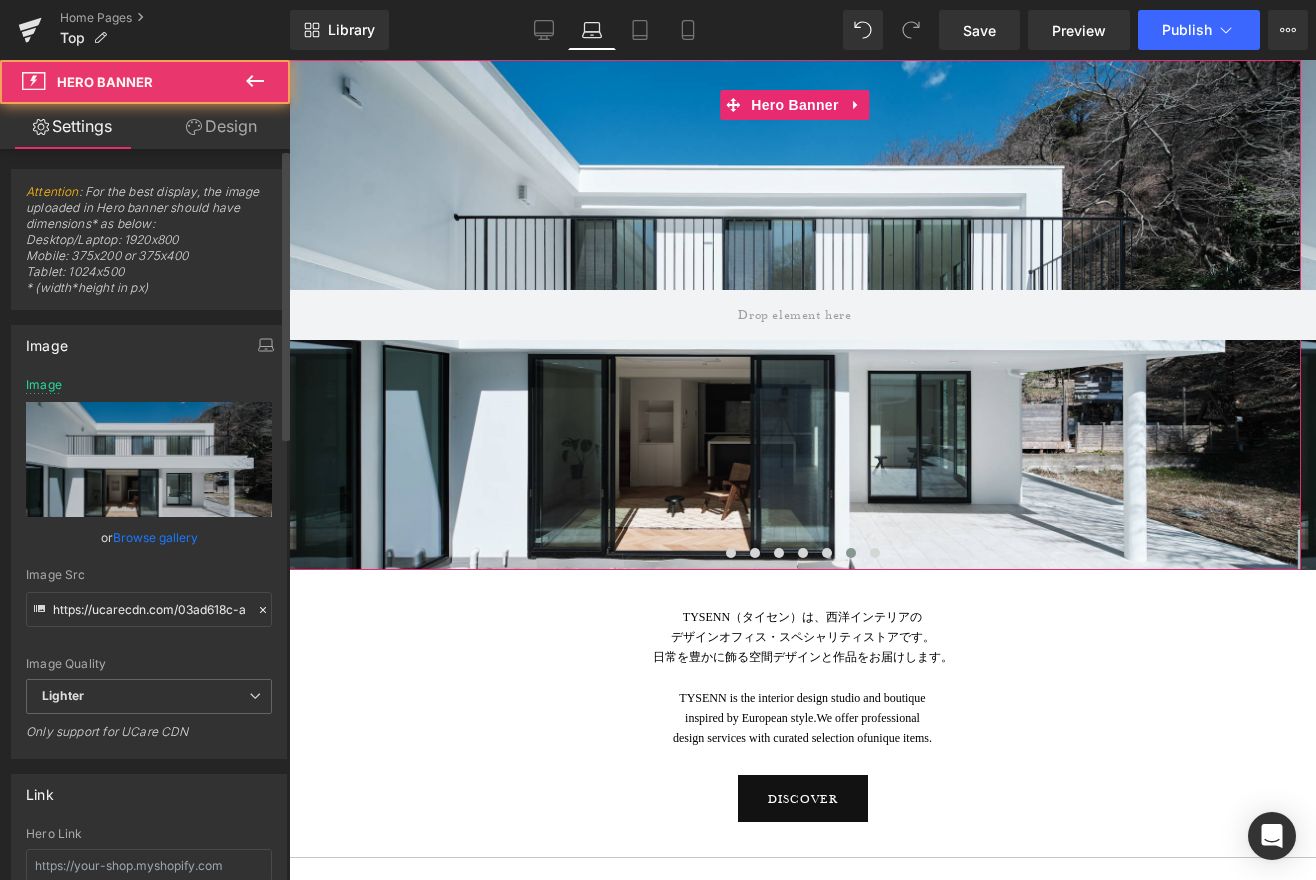 click on "Browse gallery" at bounding box center [155, 537] 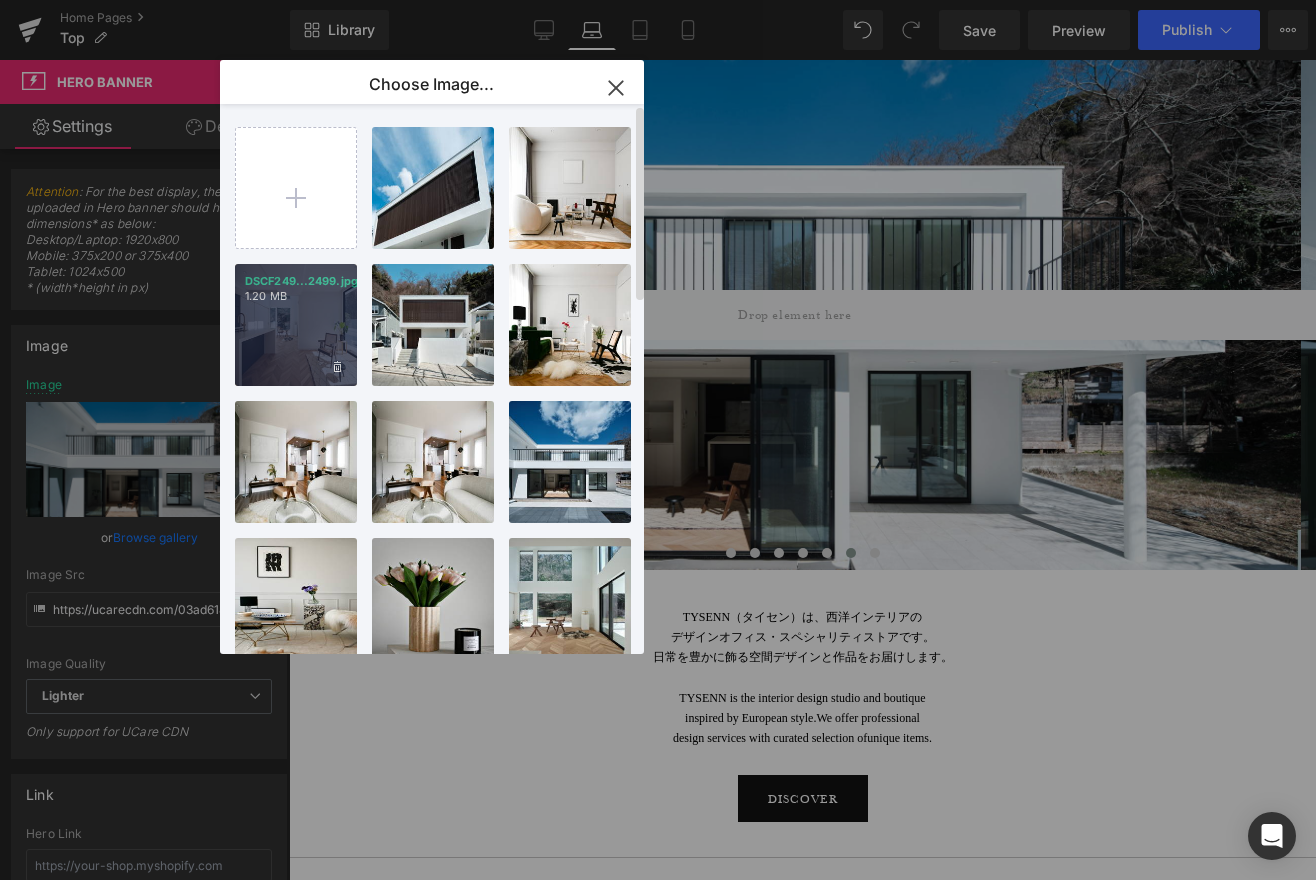 click on "DSCF249...2499.jpg 1.20 MB" at bounding box center [296, 325] 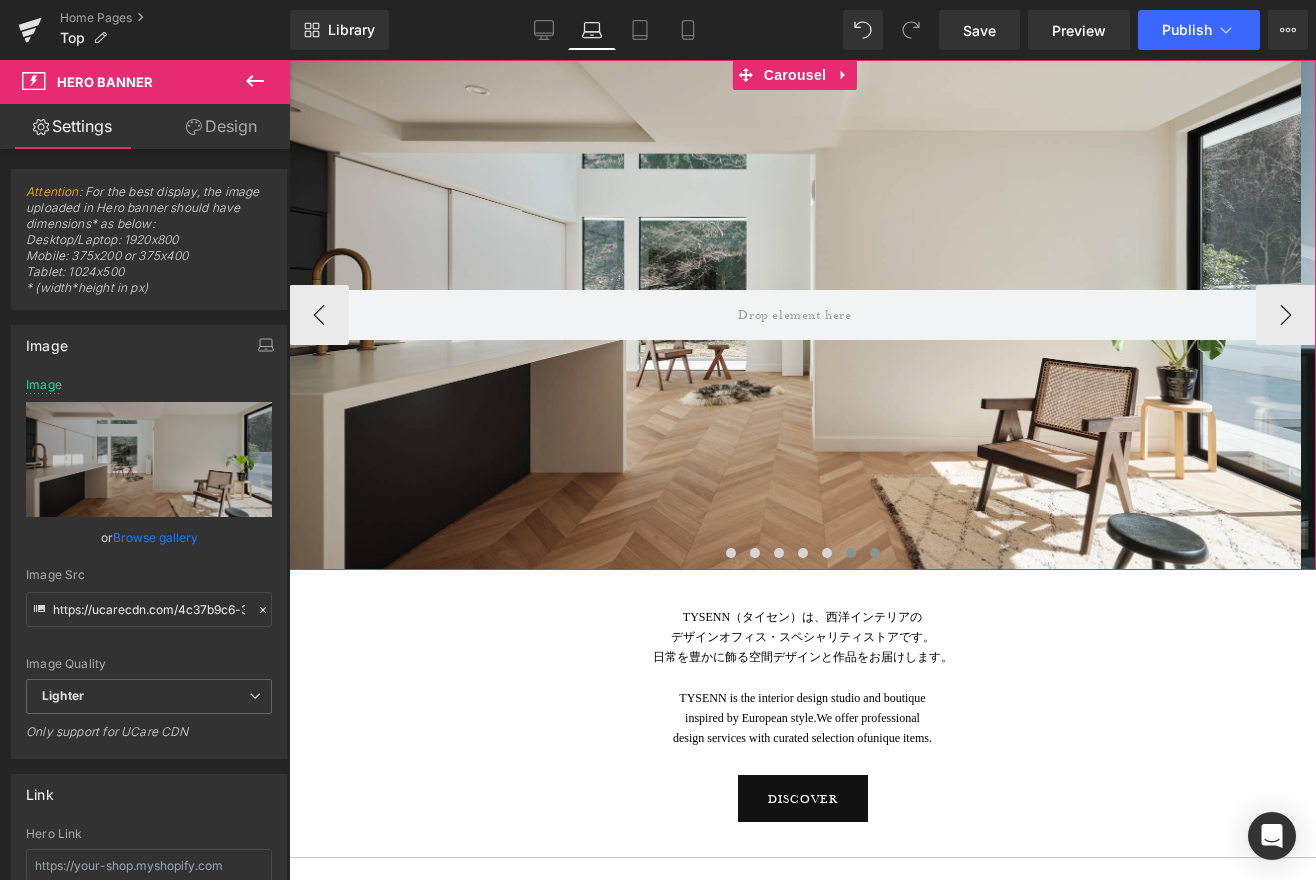 click at bounding box center (875, 553) 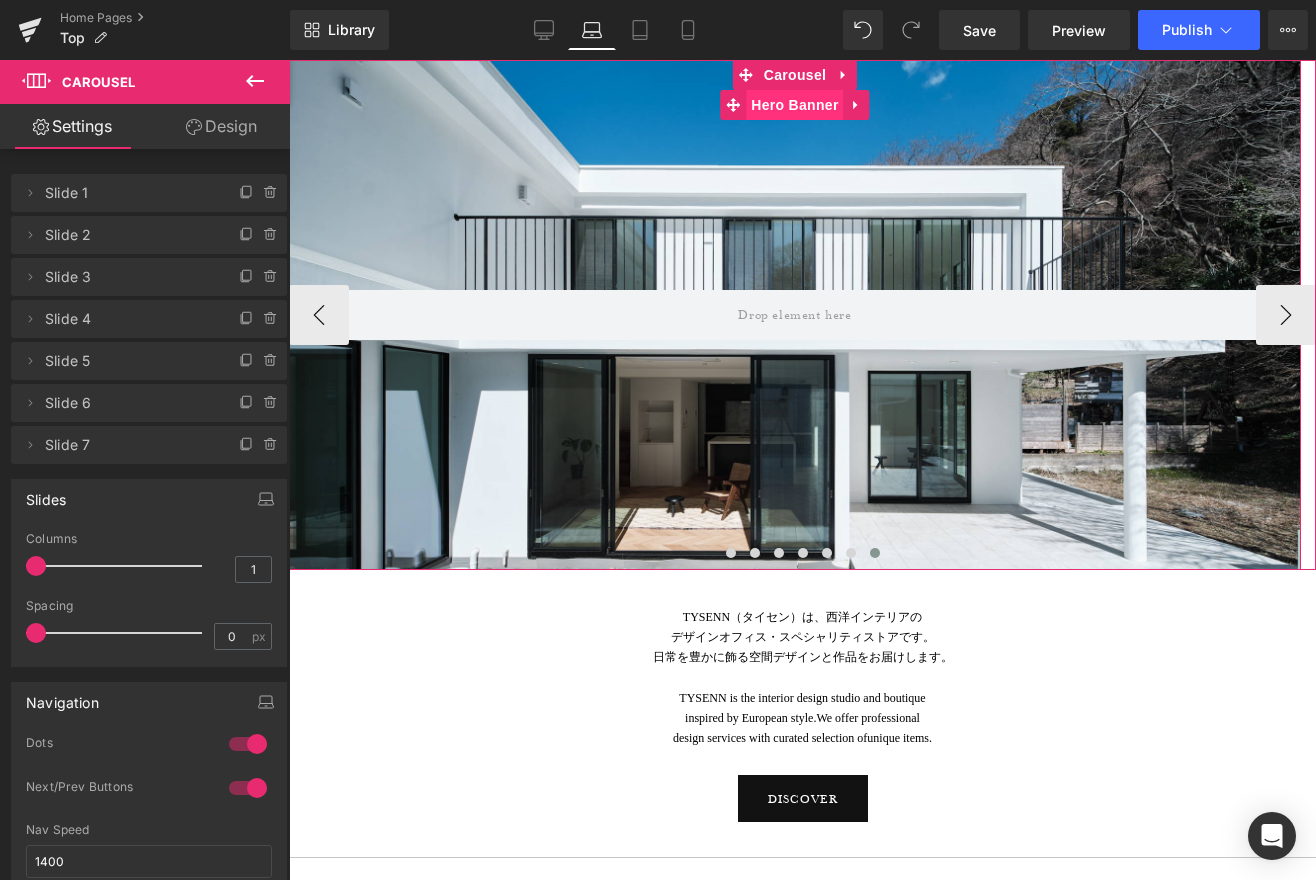 click on "Hero Banner" at bounding box center (794, 105) 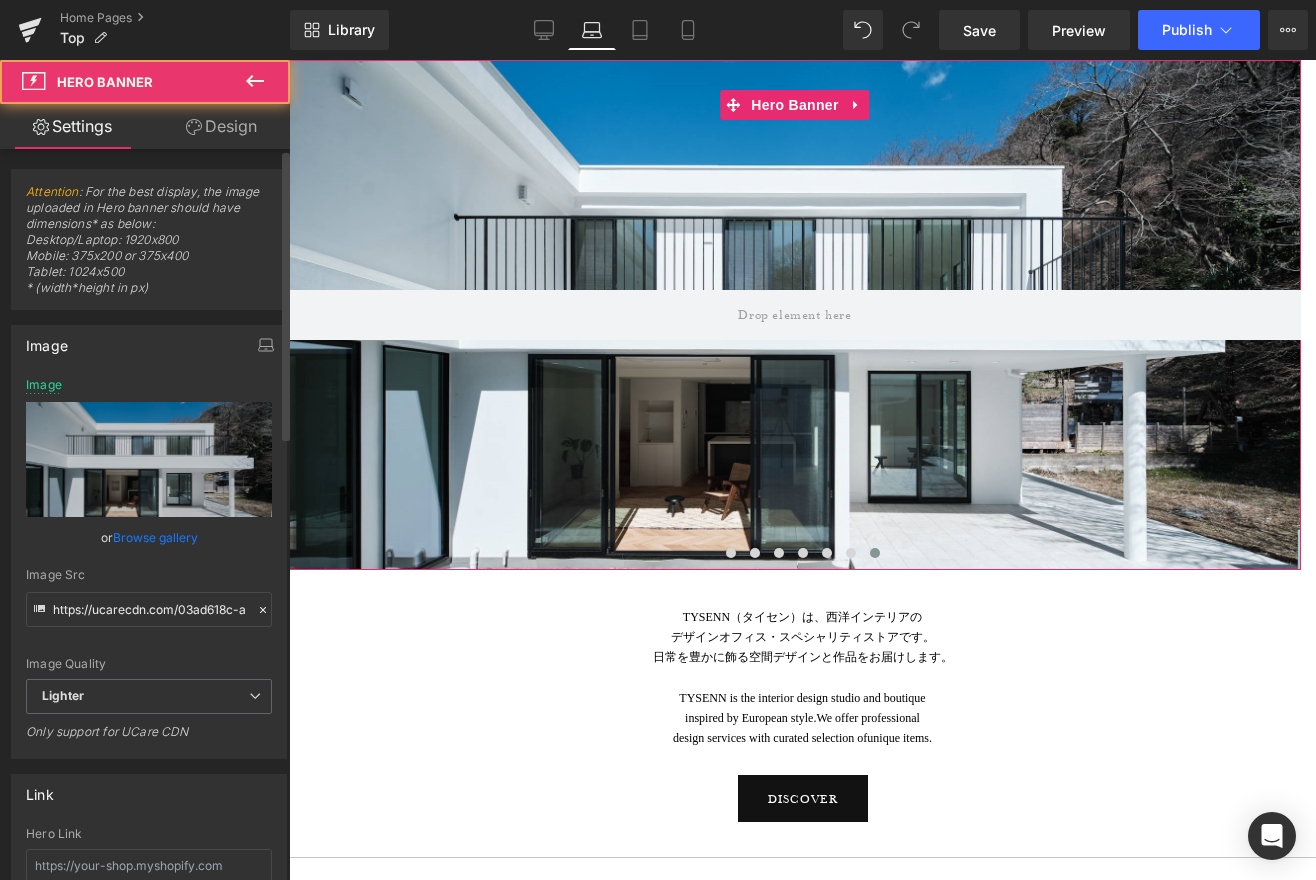 click on "Browse gallery" at bounding box center [155, 537] 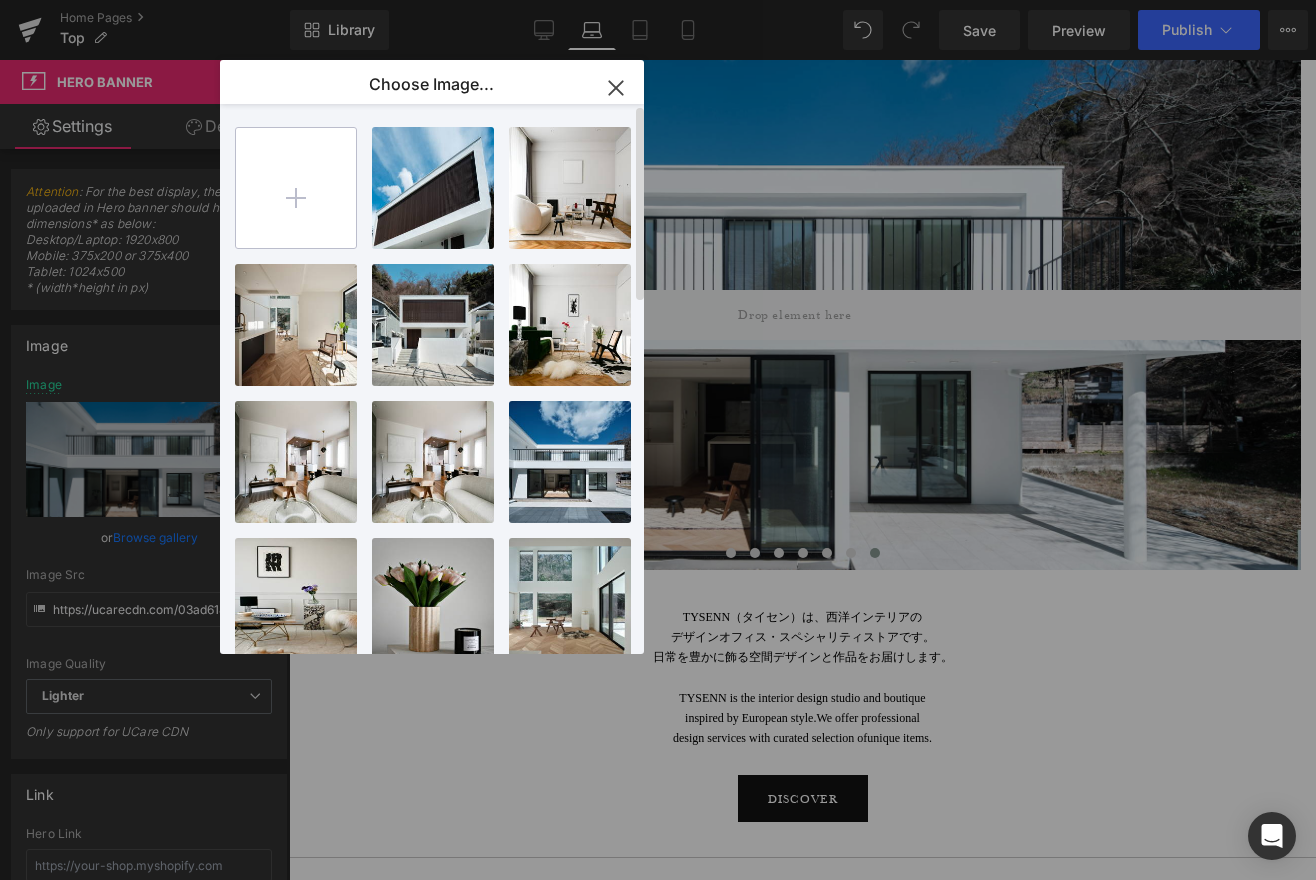 click at bounding box center (296, 188) 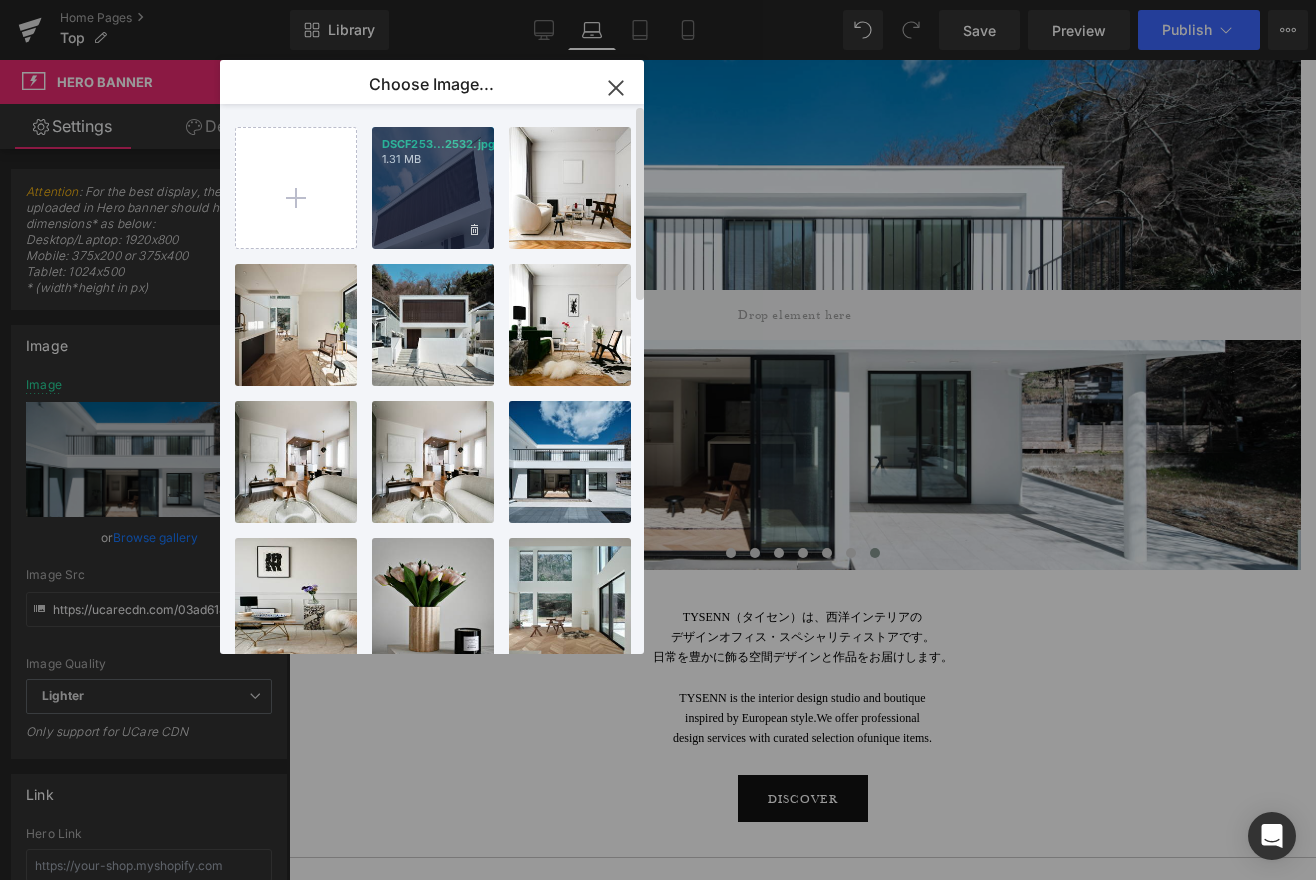 click on "DSCF253...2532.jpg 1.31 MB" at bounding box center (433, 188) 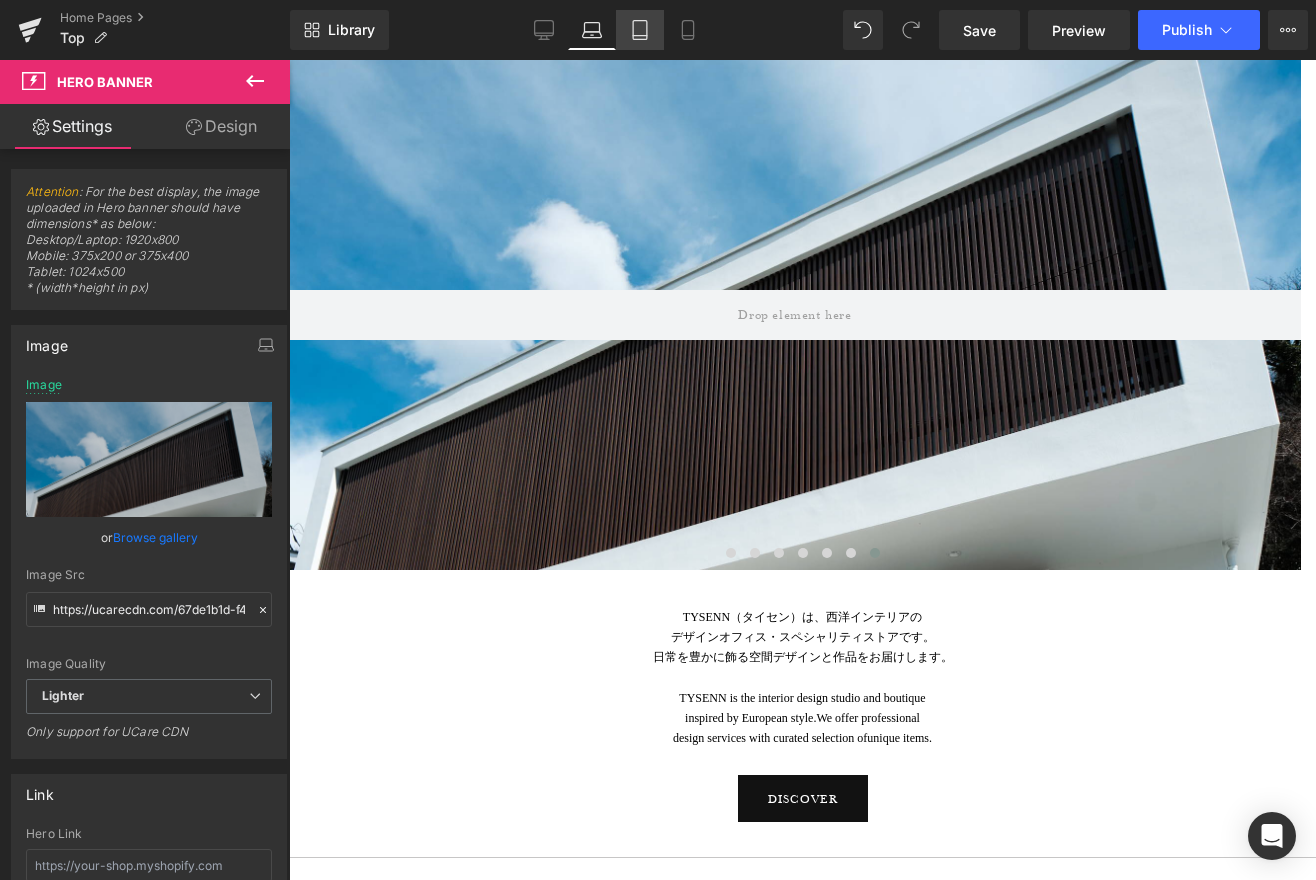 click on "Tablet" at bounding box center (640, 30) 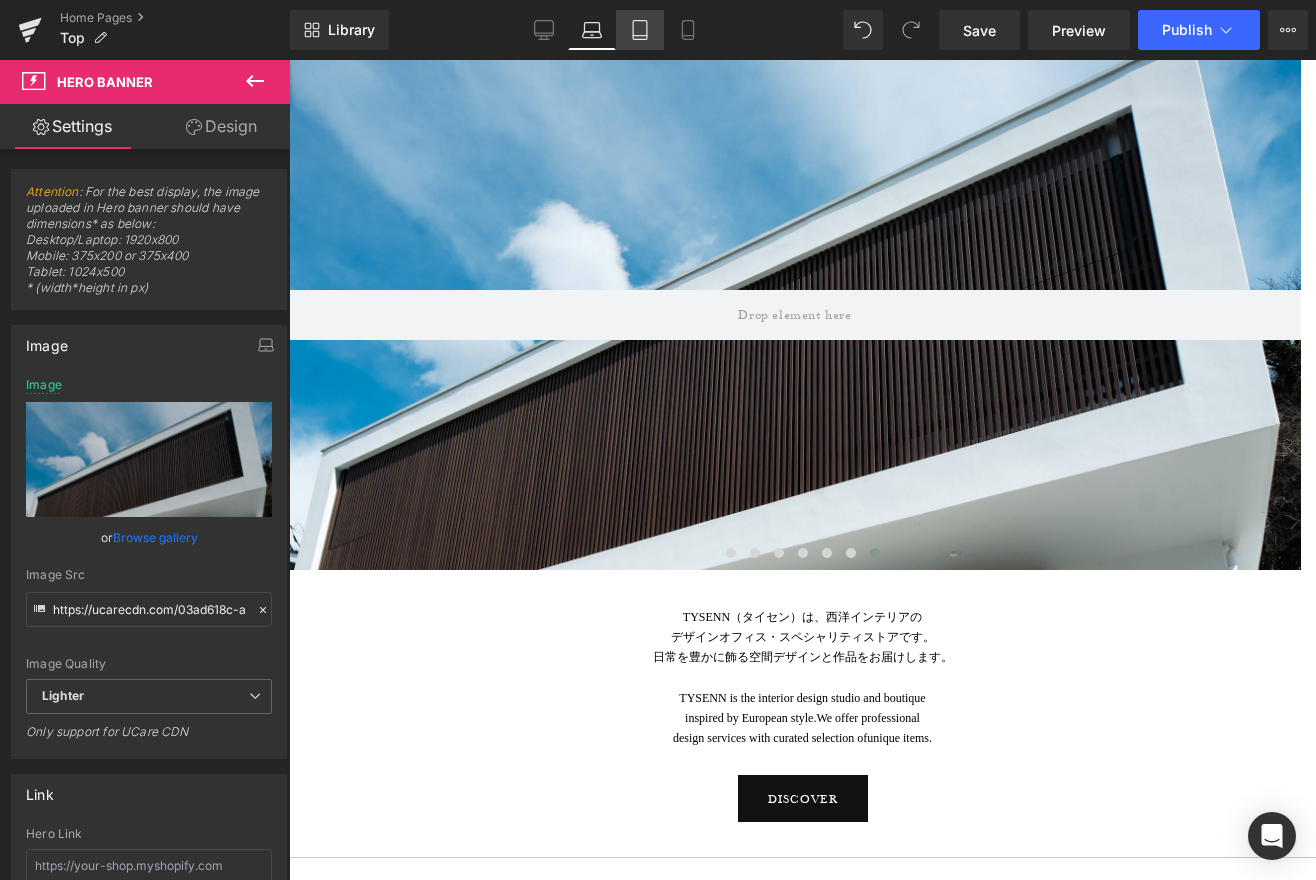 scroll, scrollTop: 0, scrollLeft: 0, axis: both 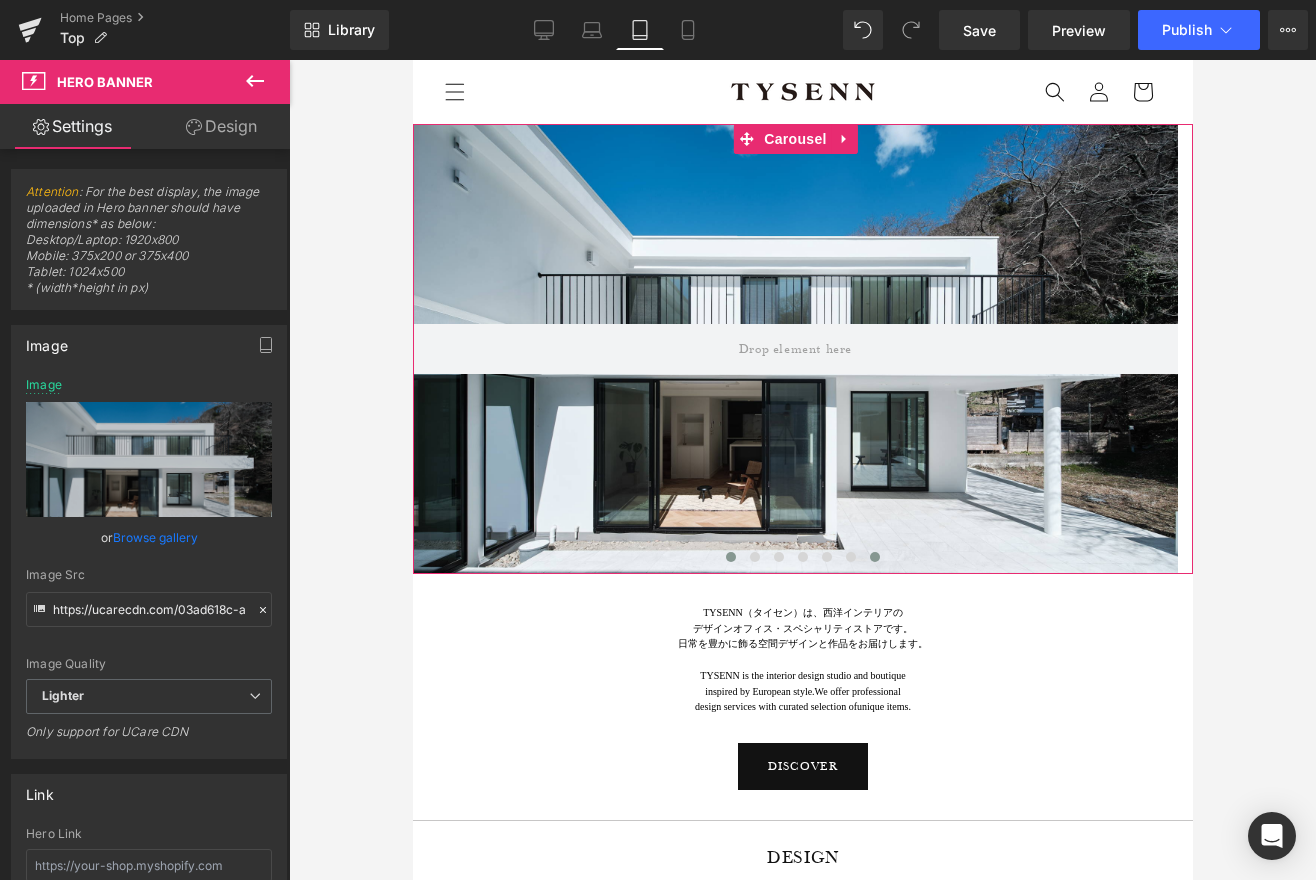 click at bounding box center [730, 557] 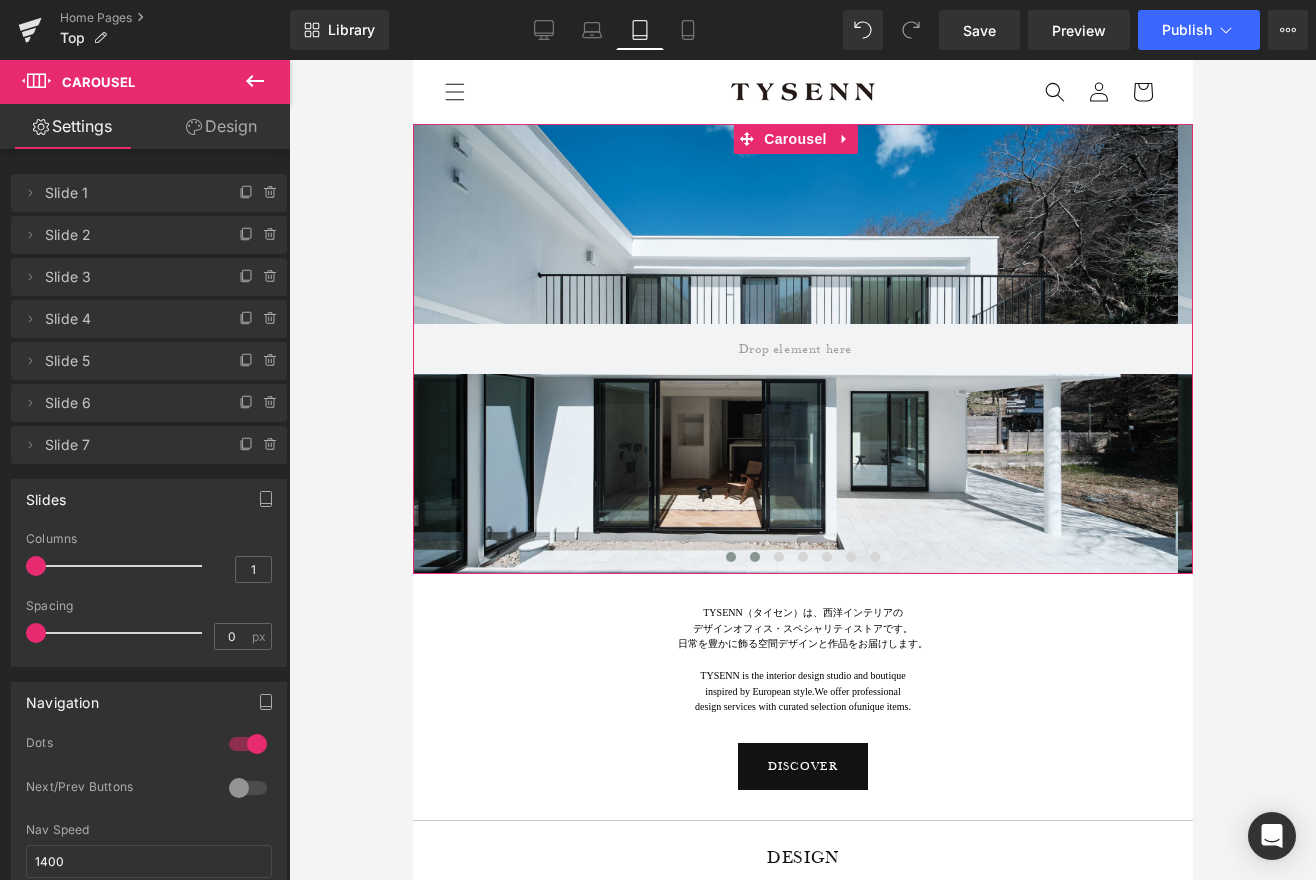 click at bounding box center (754, 557) 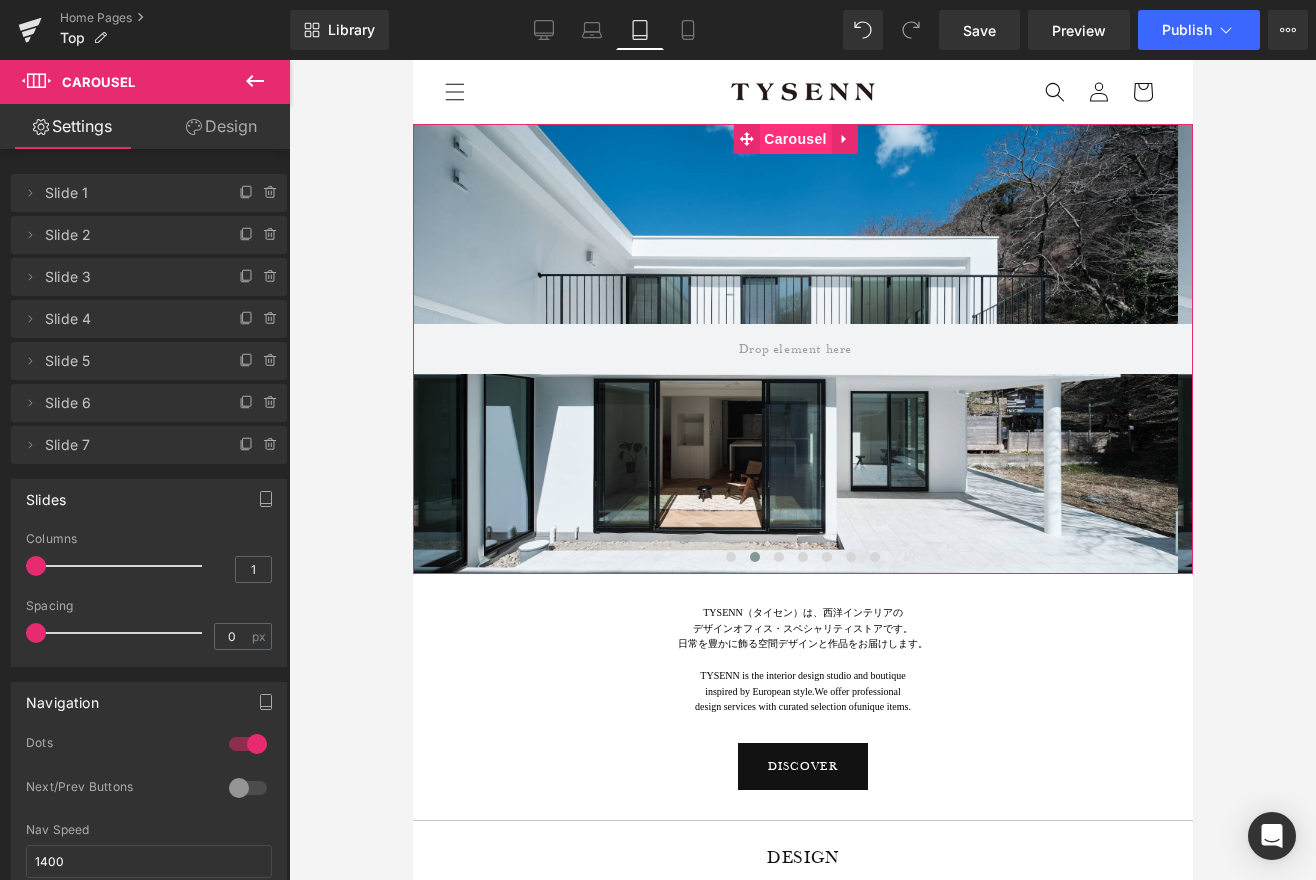 click on "Carousel" at bounding box center (794, 139) 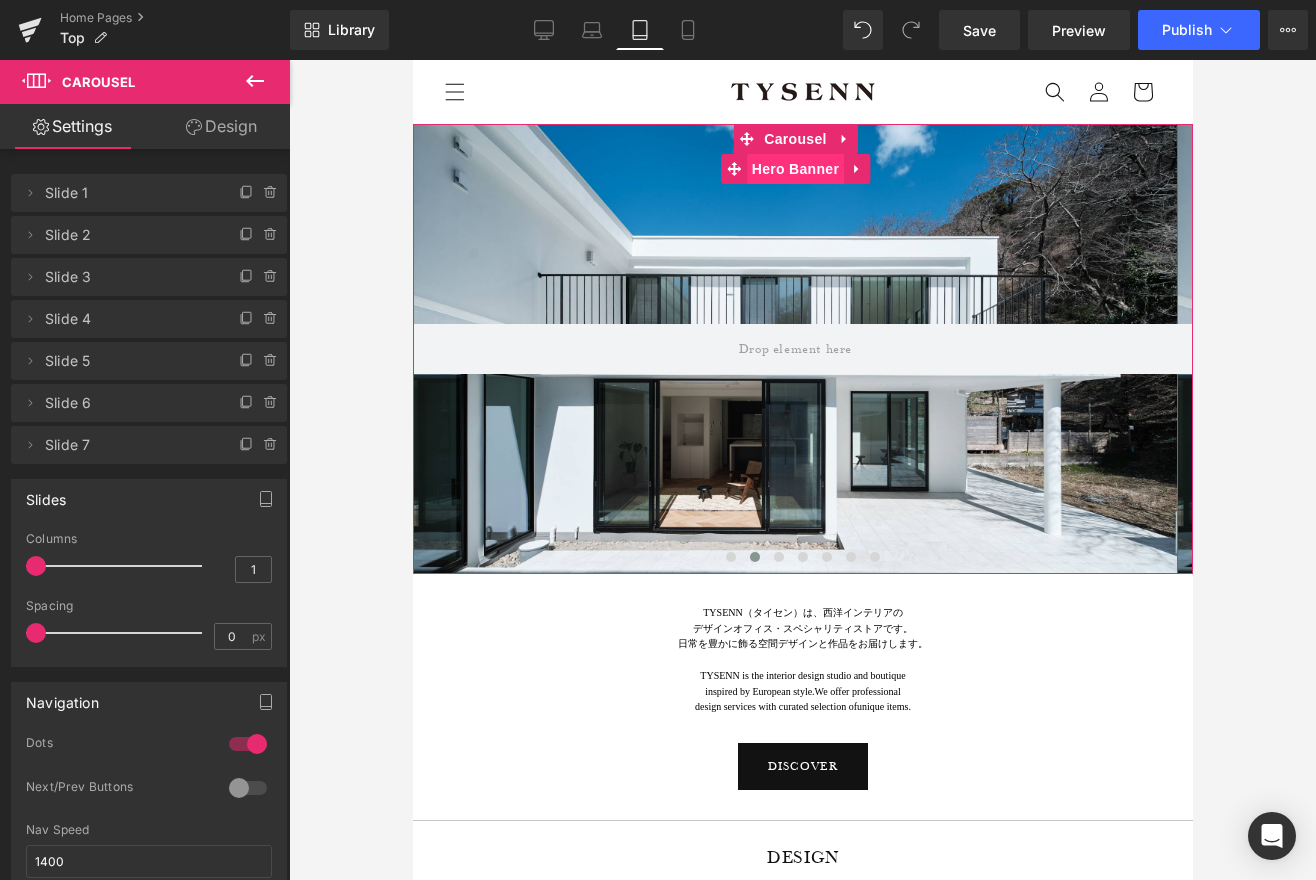 click on "Hero Banner" at bounding box center (794, 169) 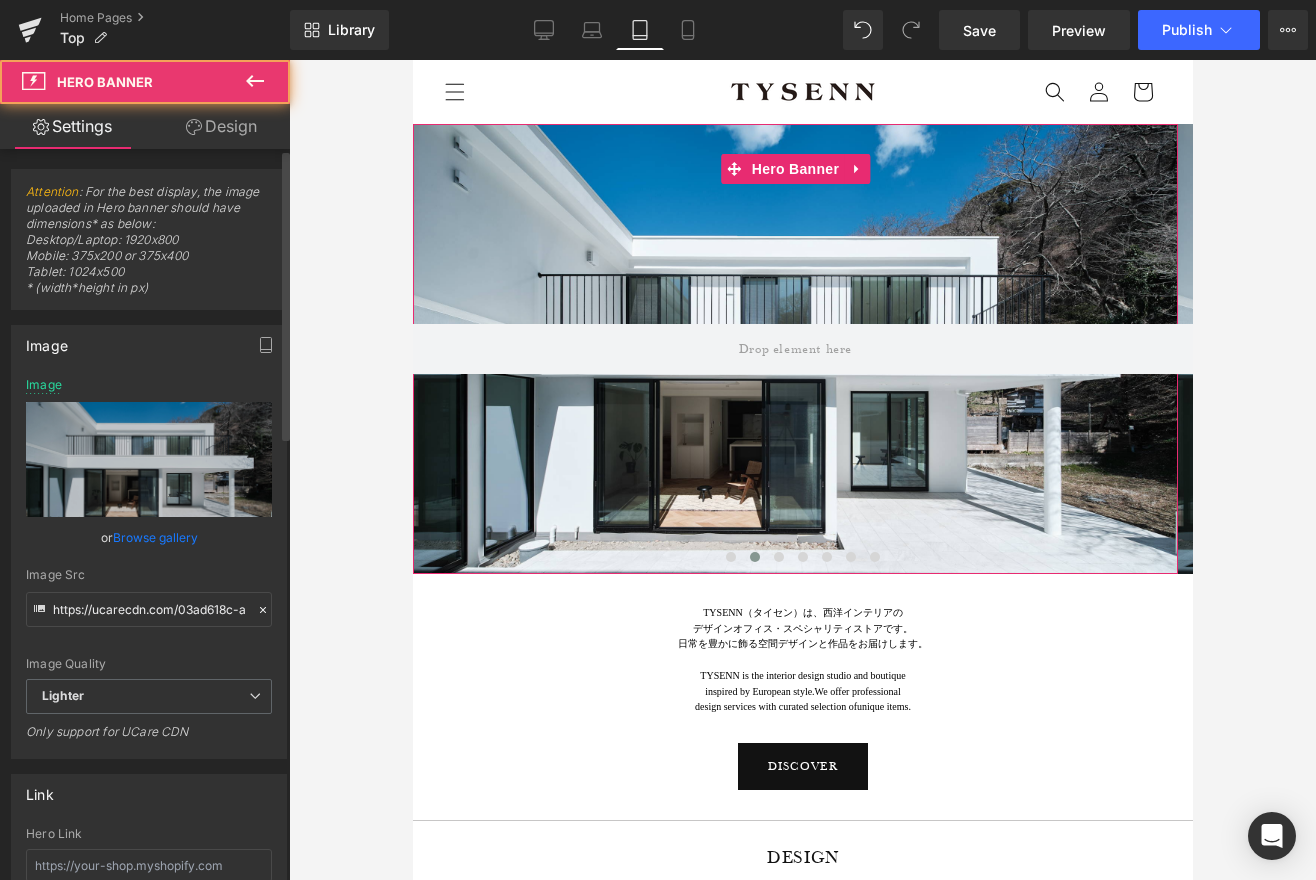 click on "Browse gallery" at bounding box center [155, 537] 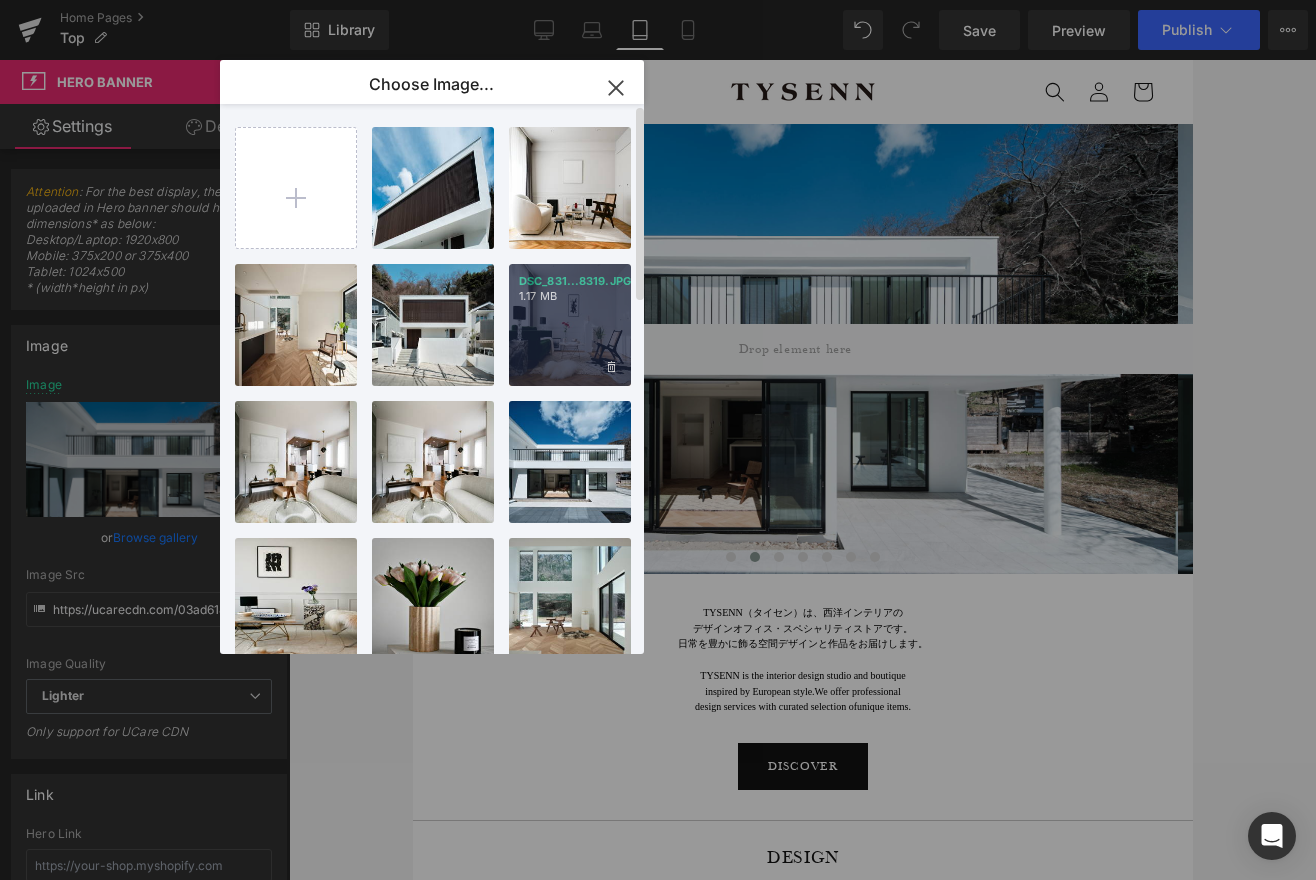 click on "DSC_831...8319.JPG 1.17 MB" at bounding box center (570, 325) 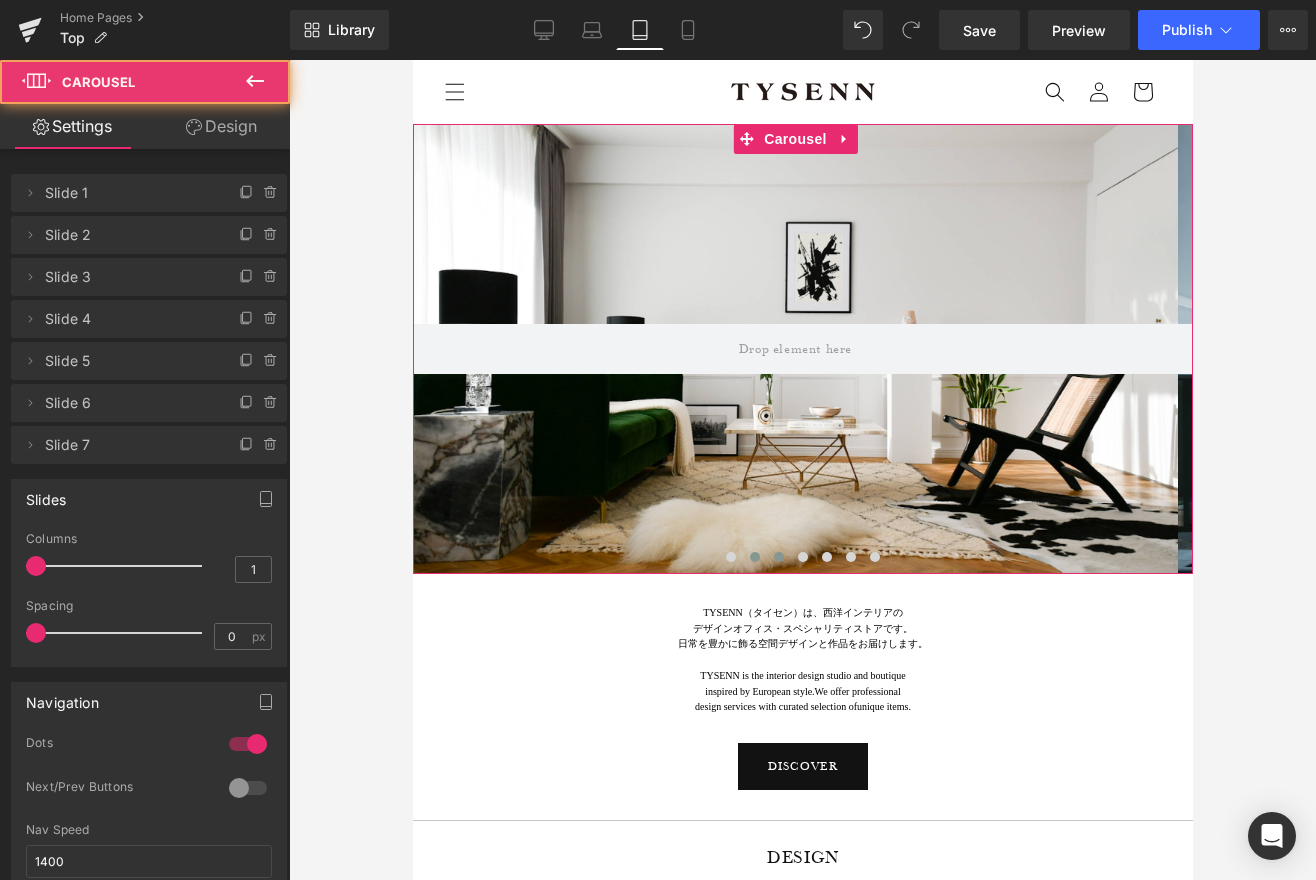 click at bounding box center (778, 557) 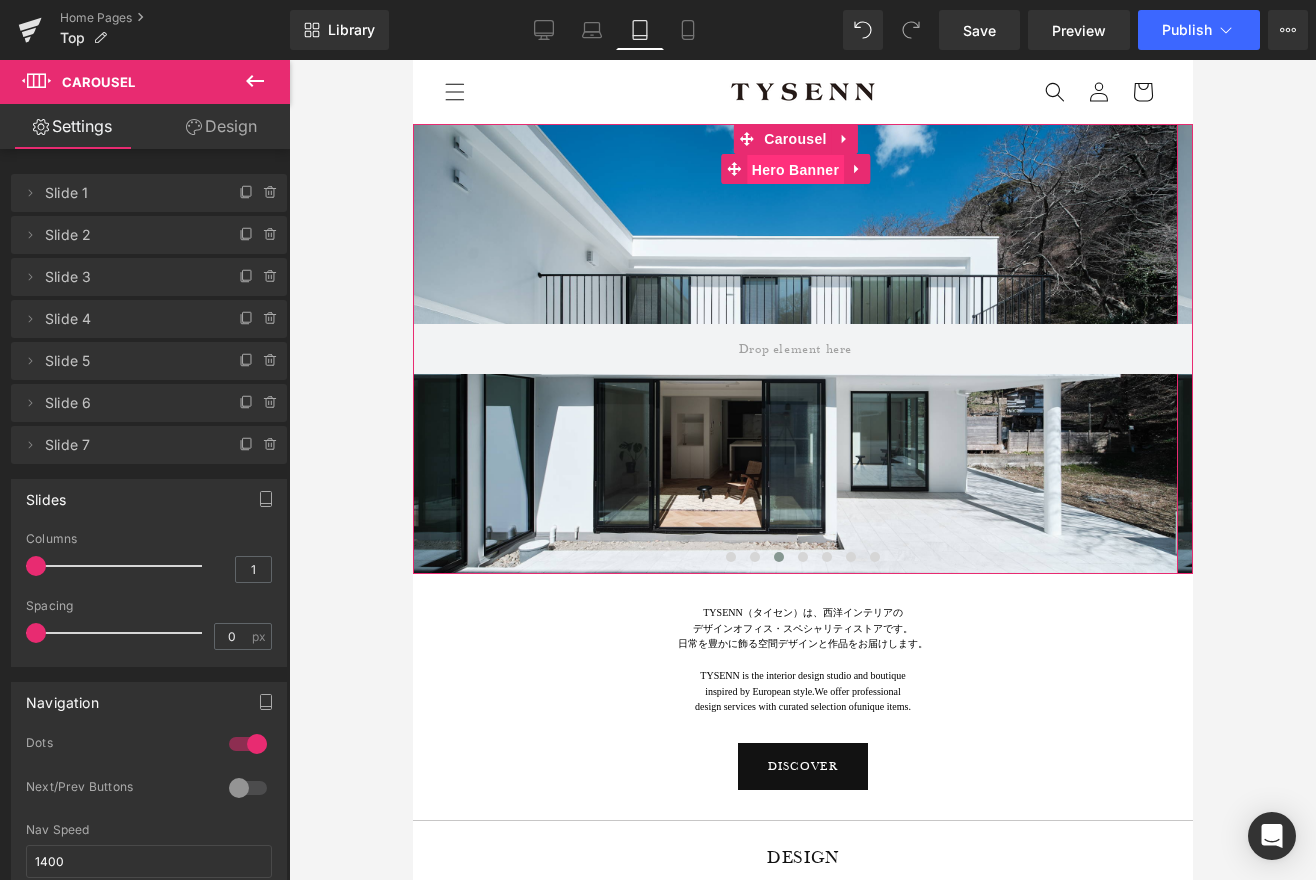 click on "Hero Banner" at bounding box center (794, 170) 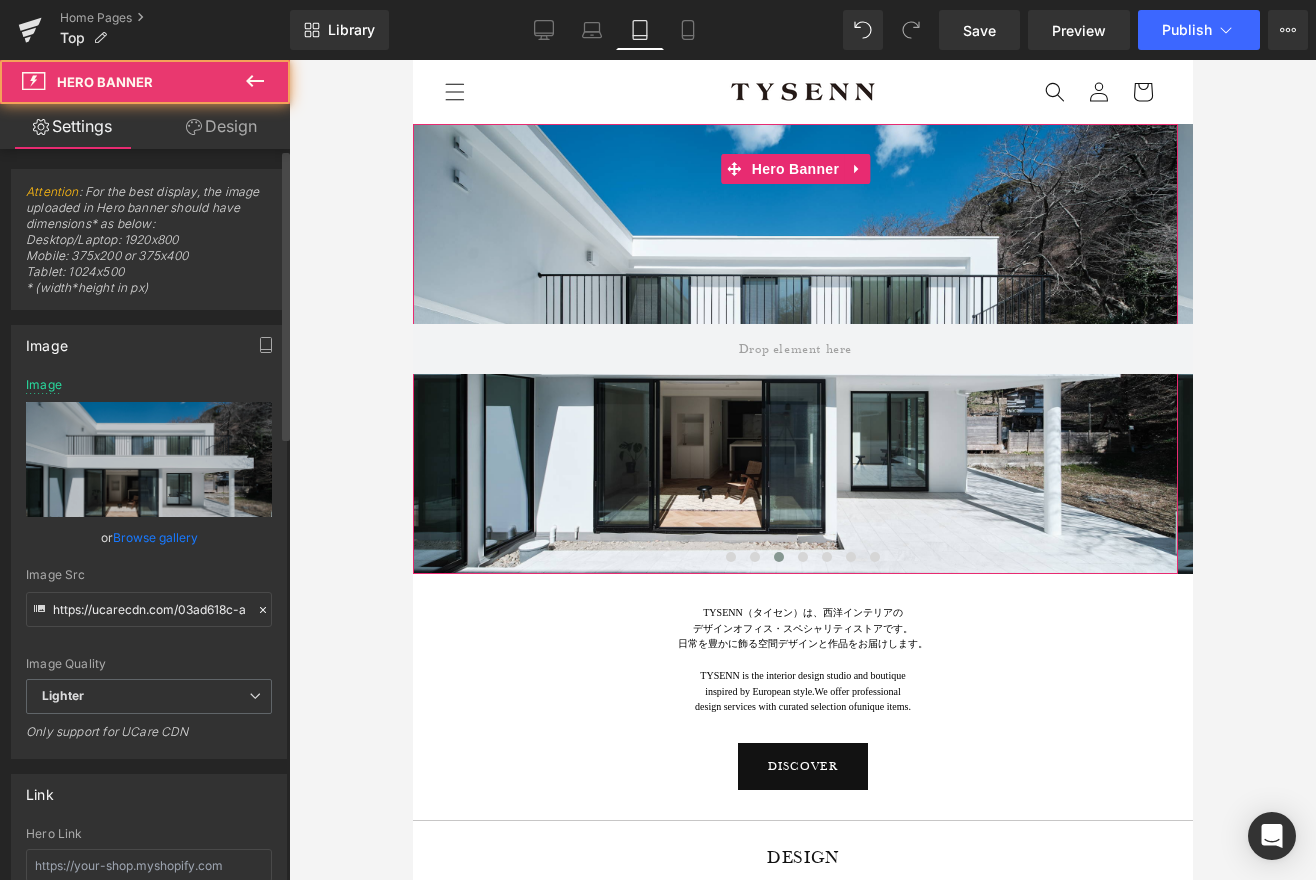 click on "Browse gallery" at bounding box center [155, 537] 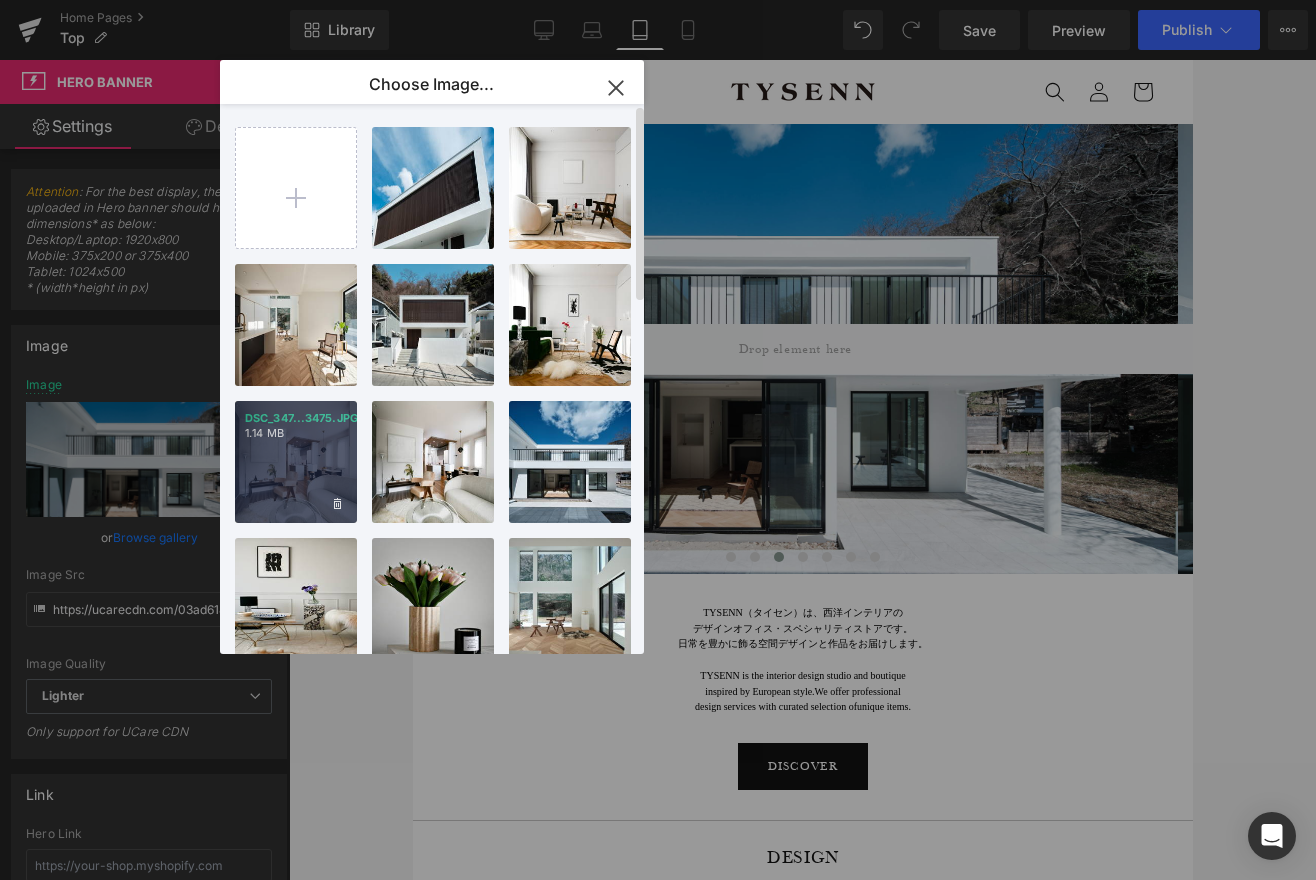 click on "DSC_347...3475.JPG 1.14 MB" at bounding box center (296, 462) 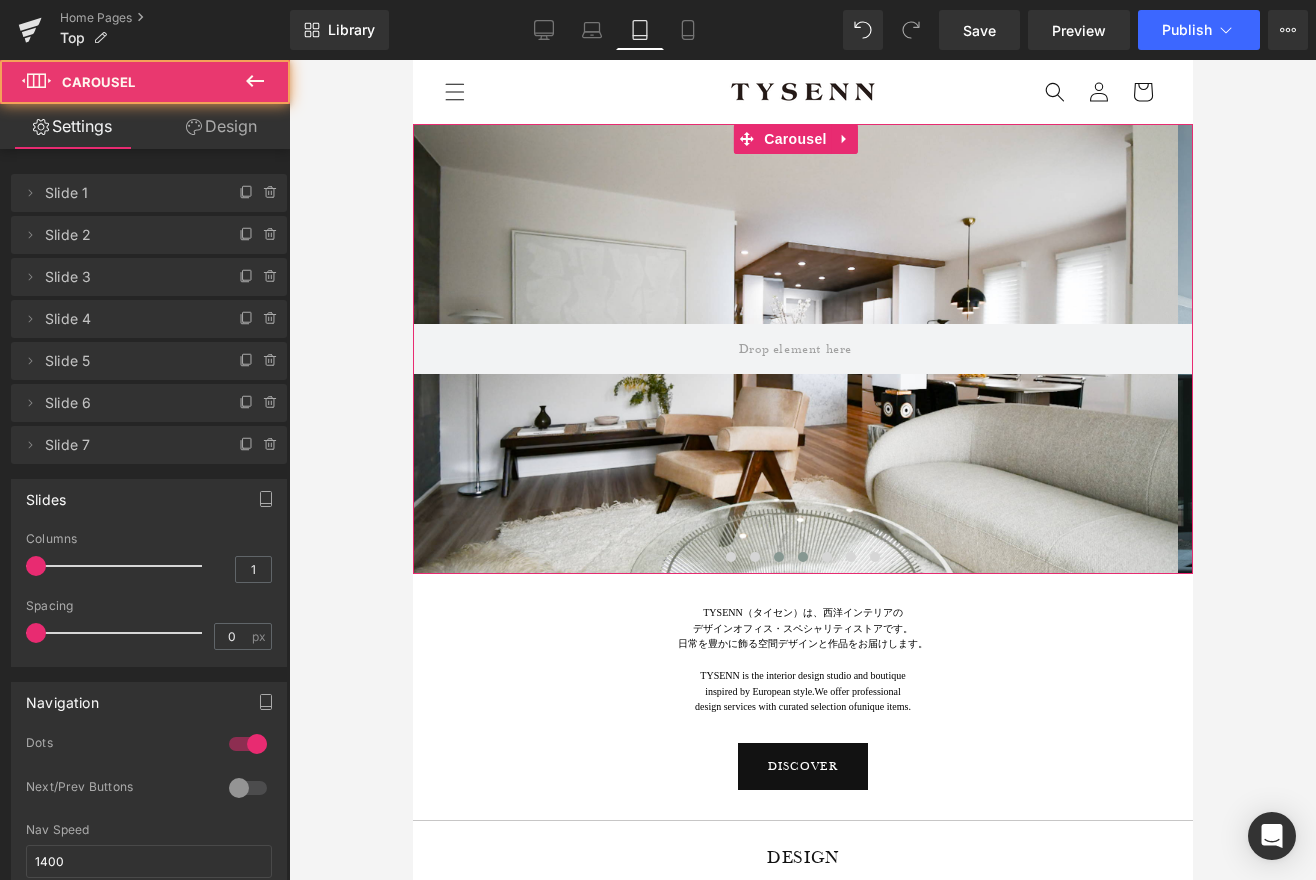 click at bounding box center (802, 557) 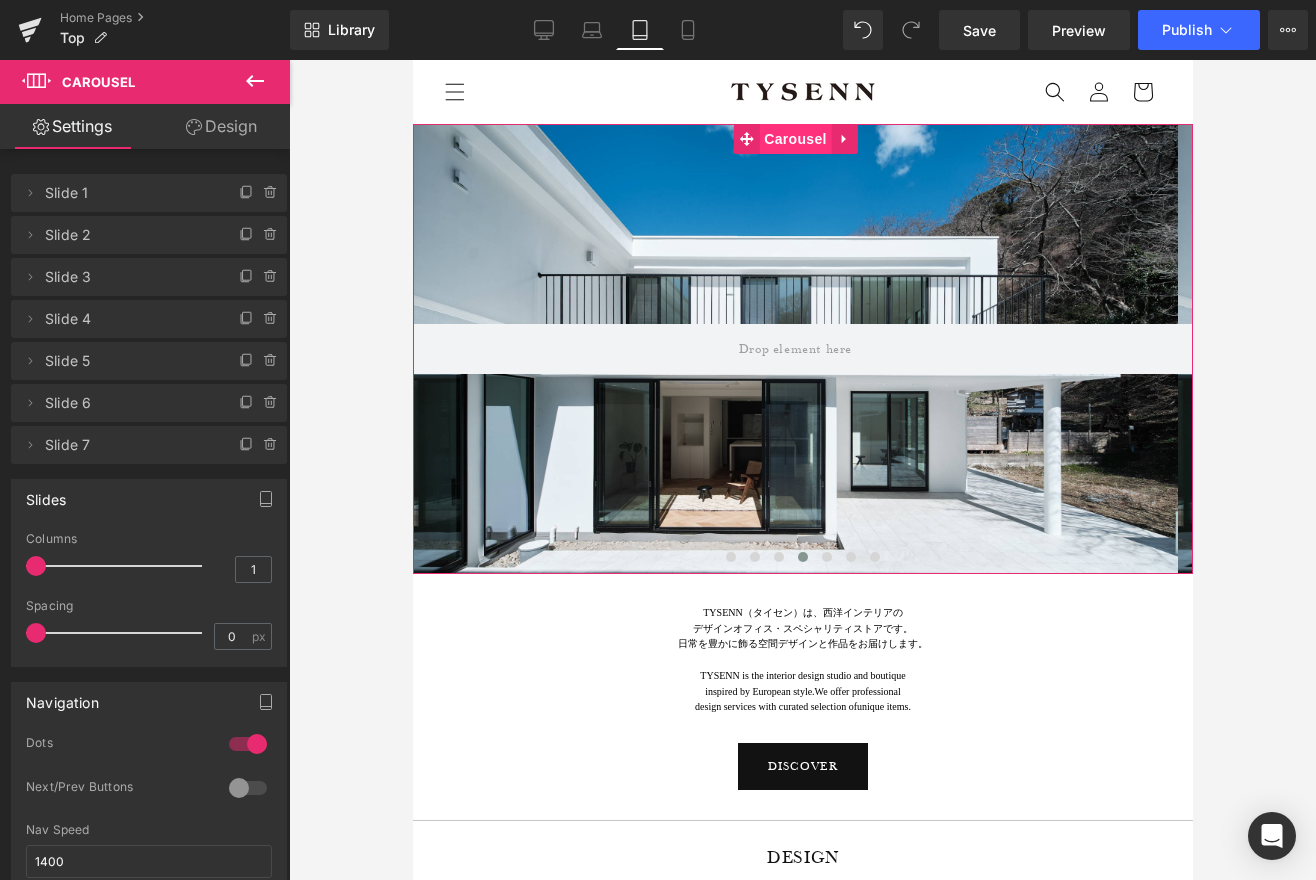 click on "Carousel" at bounding box center [794, 139] 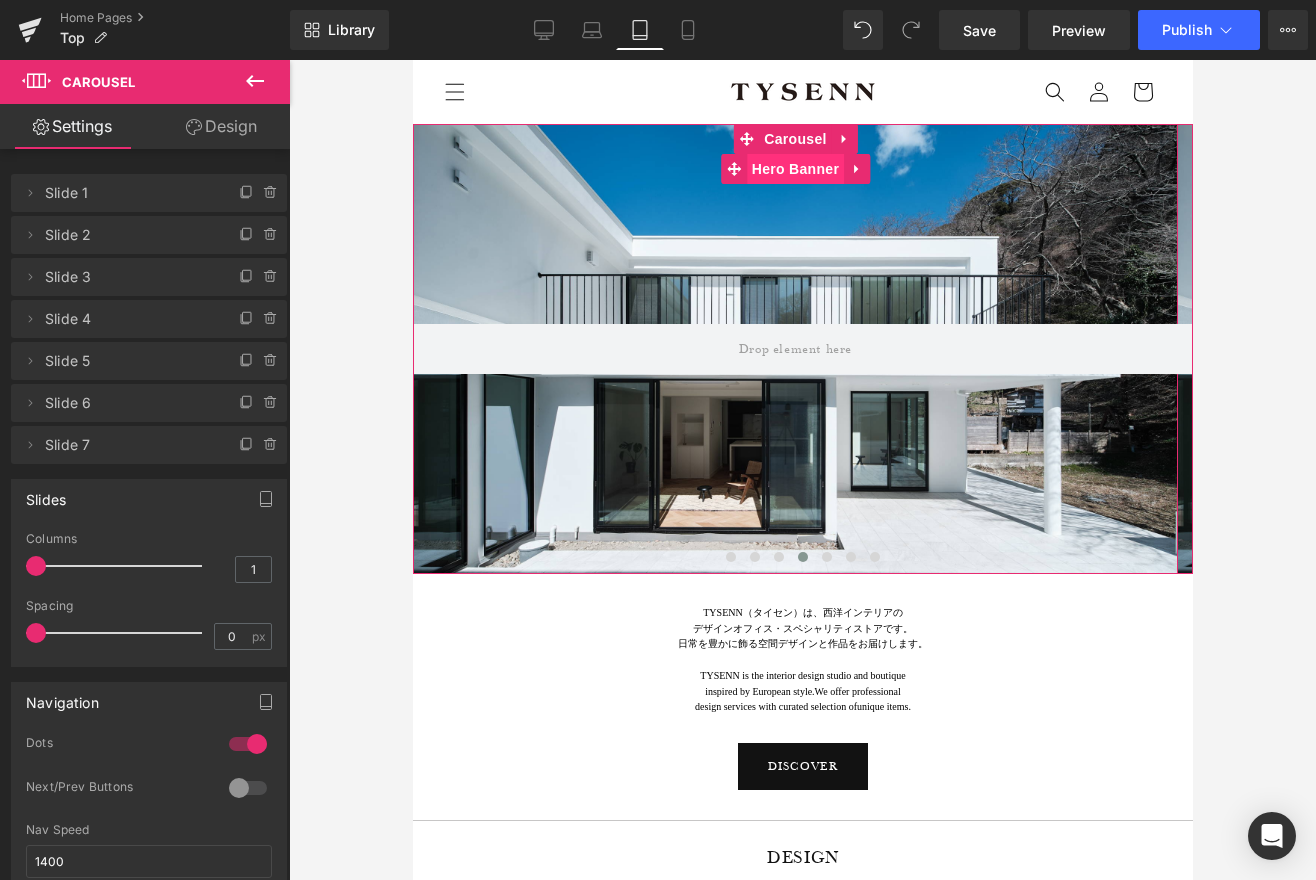 click on "Hero Banner" at bounding box center (794, 169) 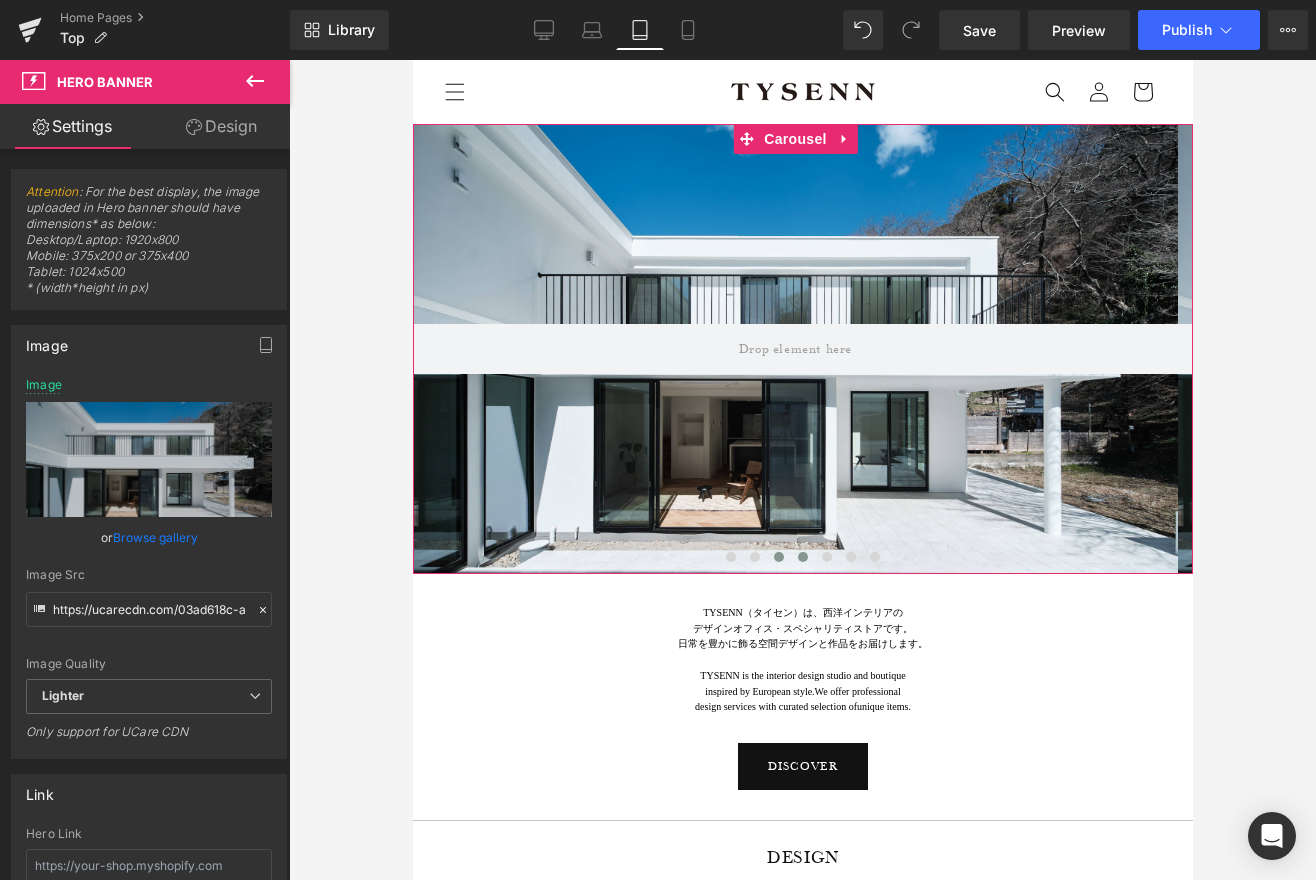 click at bounding box center (778, 557) 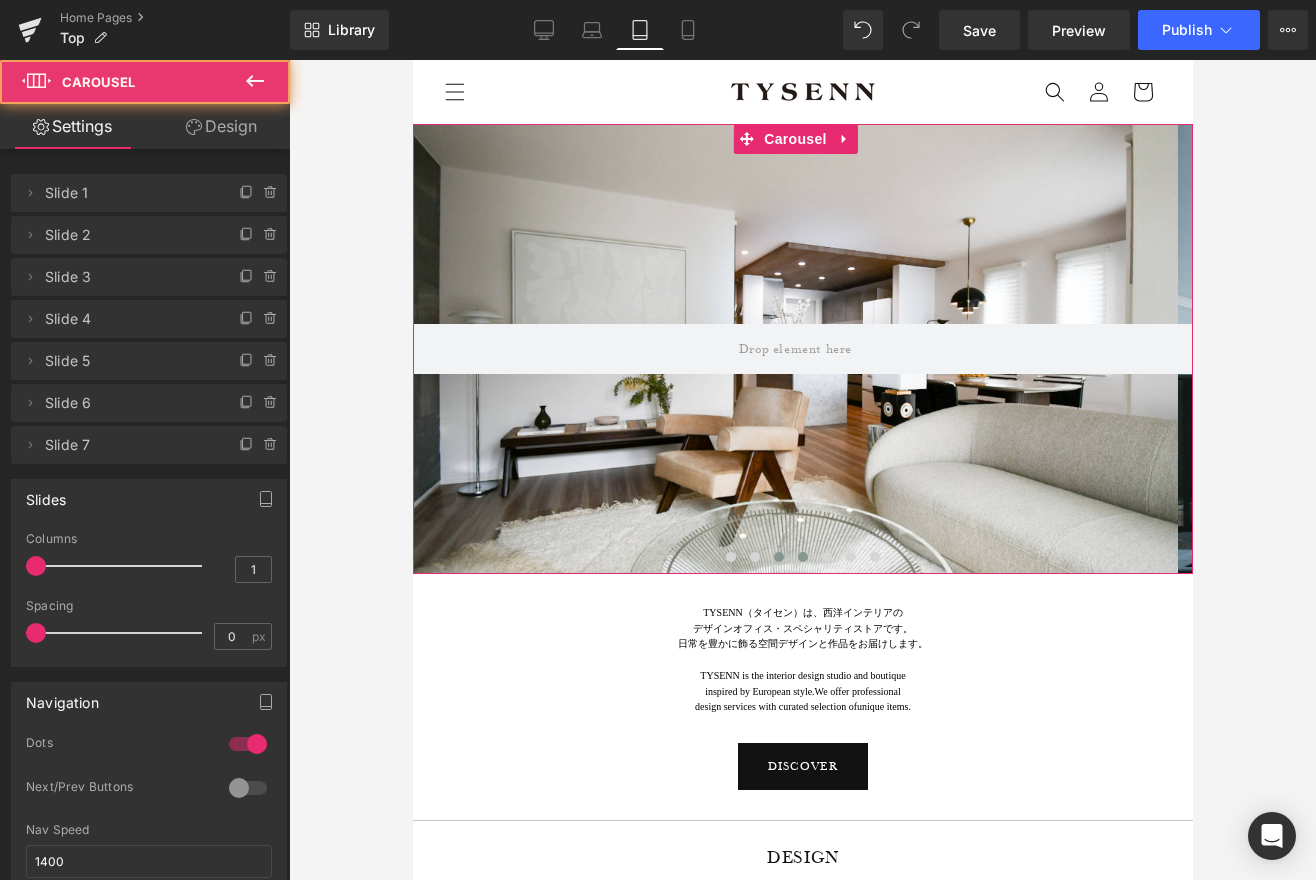click at bounding box center (802, 557) 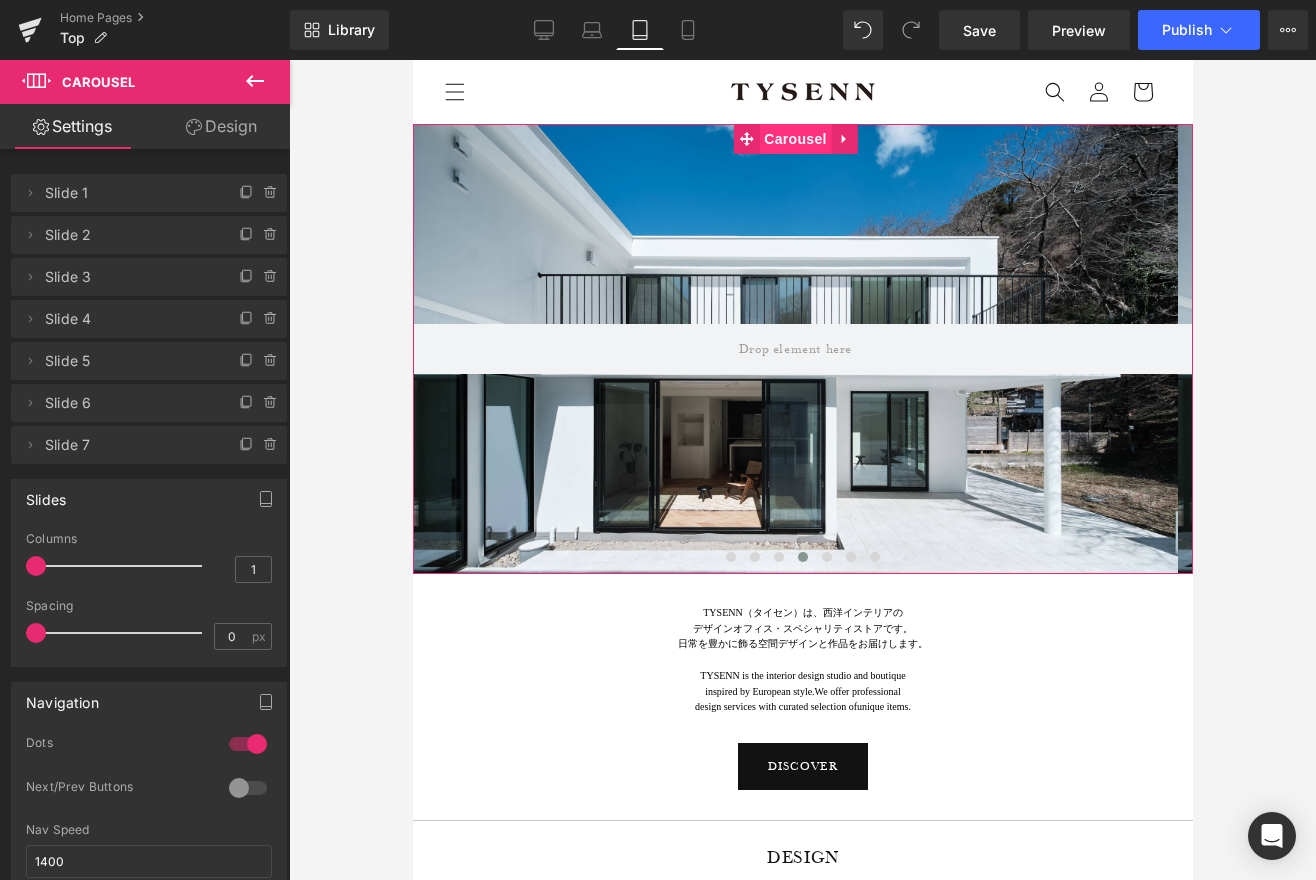 click on "Carousel" at bounding box center (794, 139) 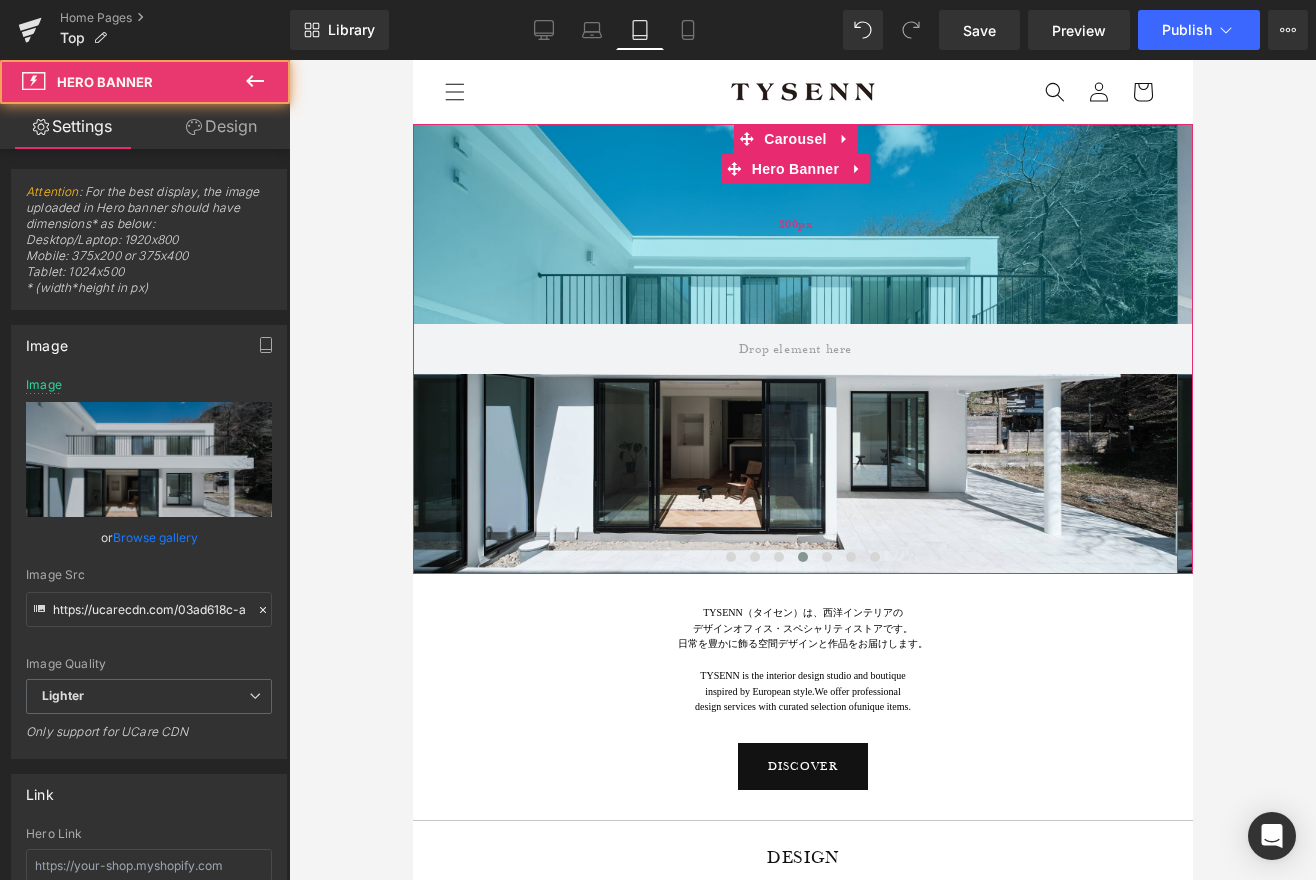 click on "200px" at bounding box center [794, 224] 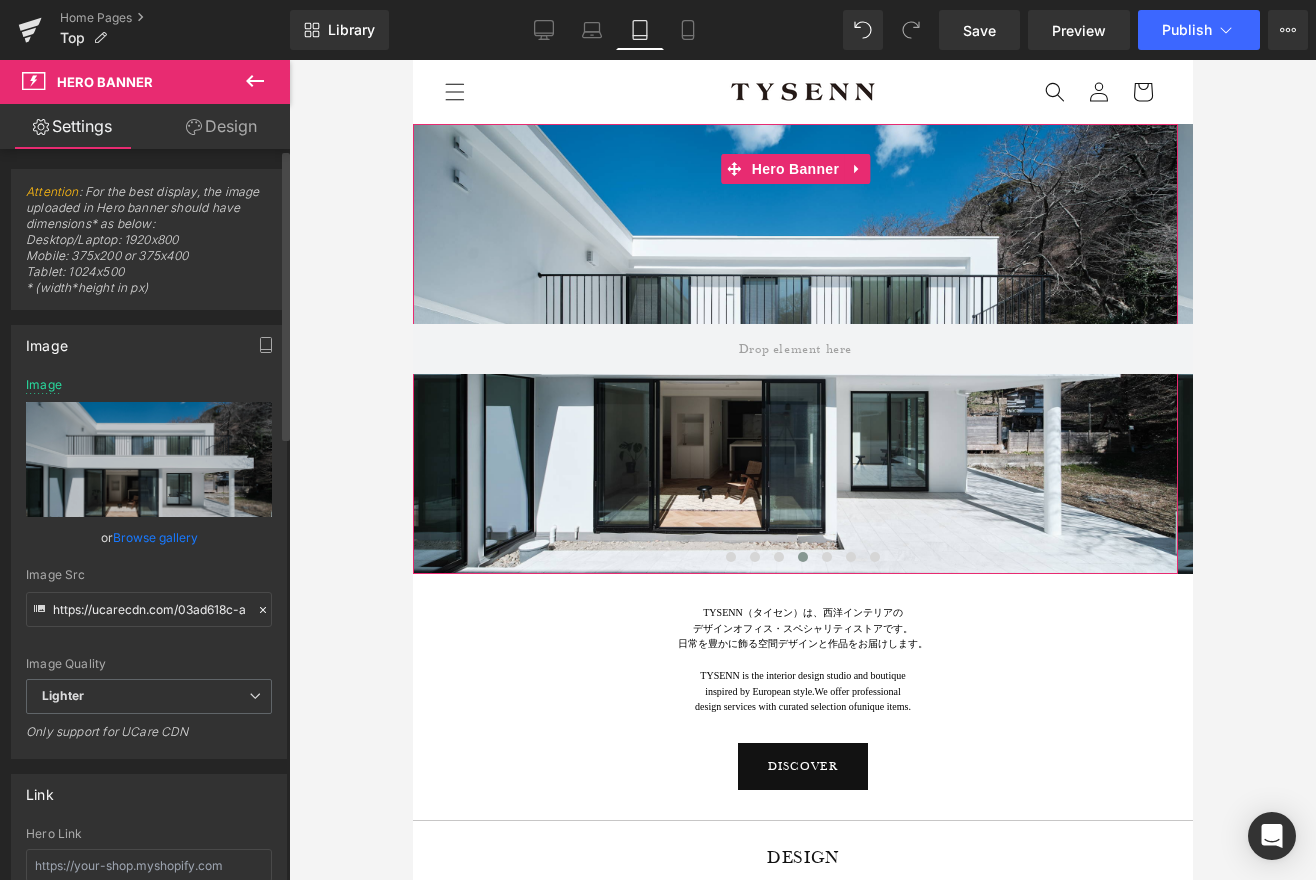 click on "Browse gallery" at bounding box center [155, 537] 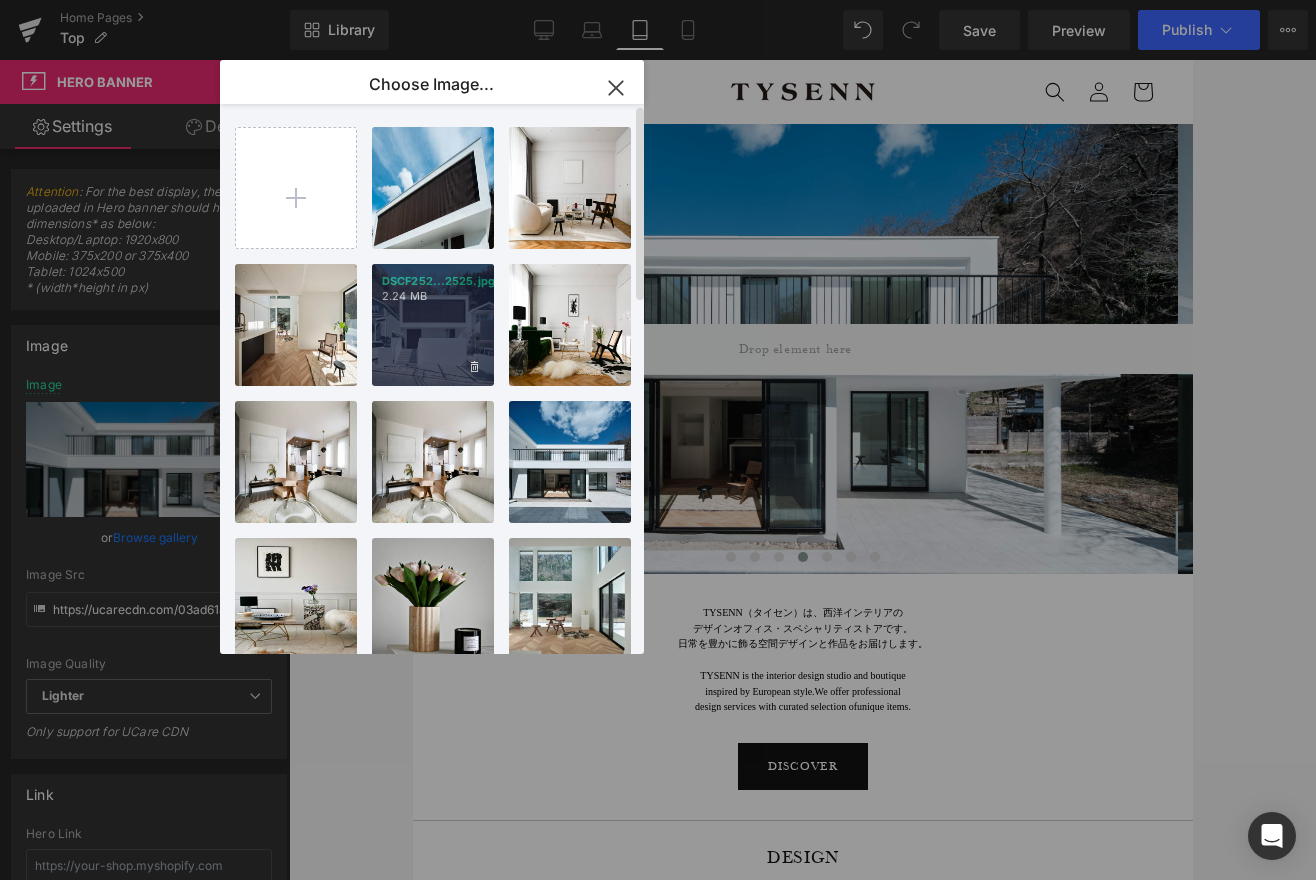 click on "DSCF252...2525.jpg 2.24 MB" at bounding box center (433, 325) 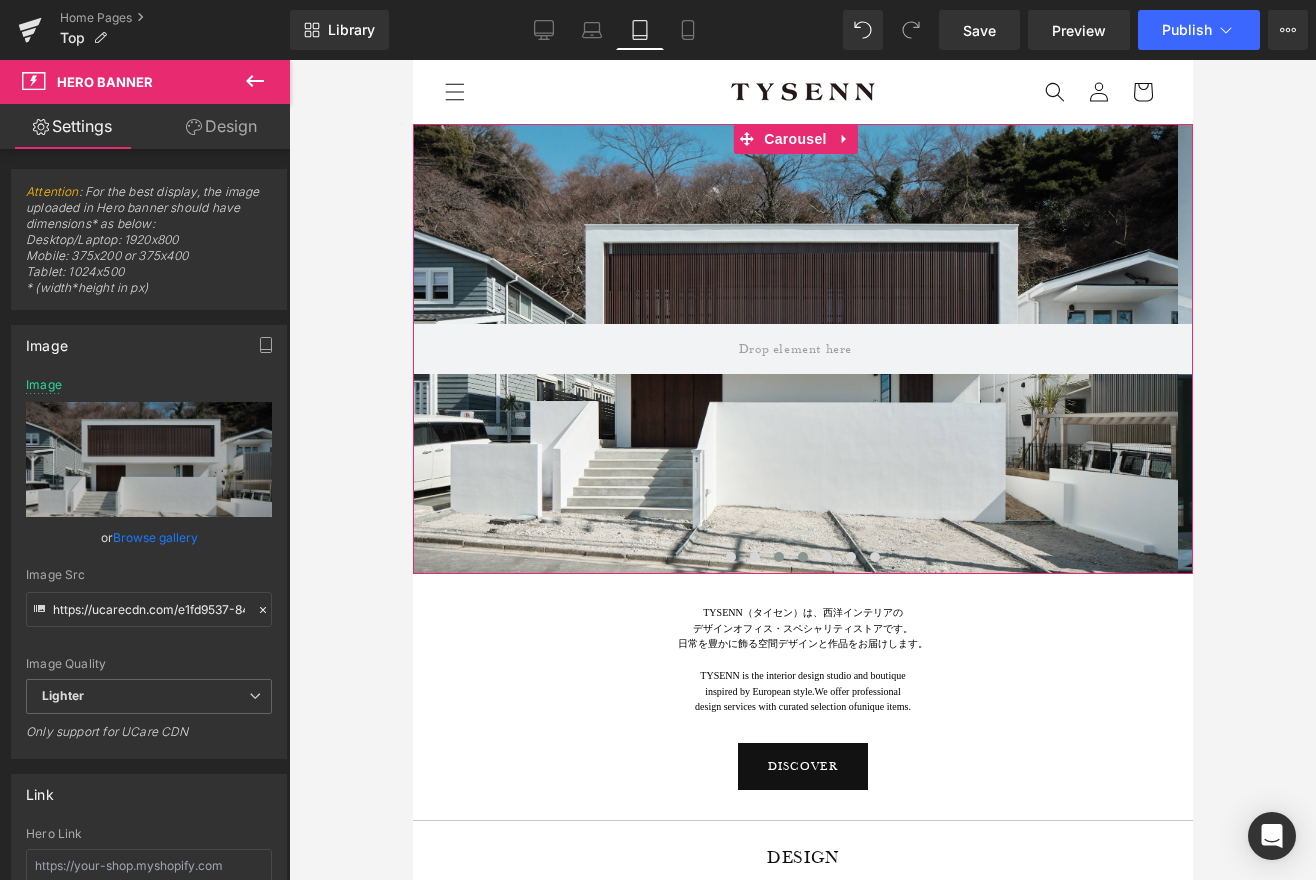 click at bounding box center [778, 557] 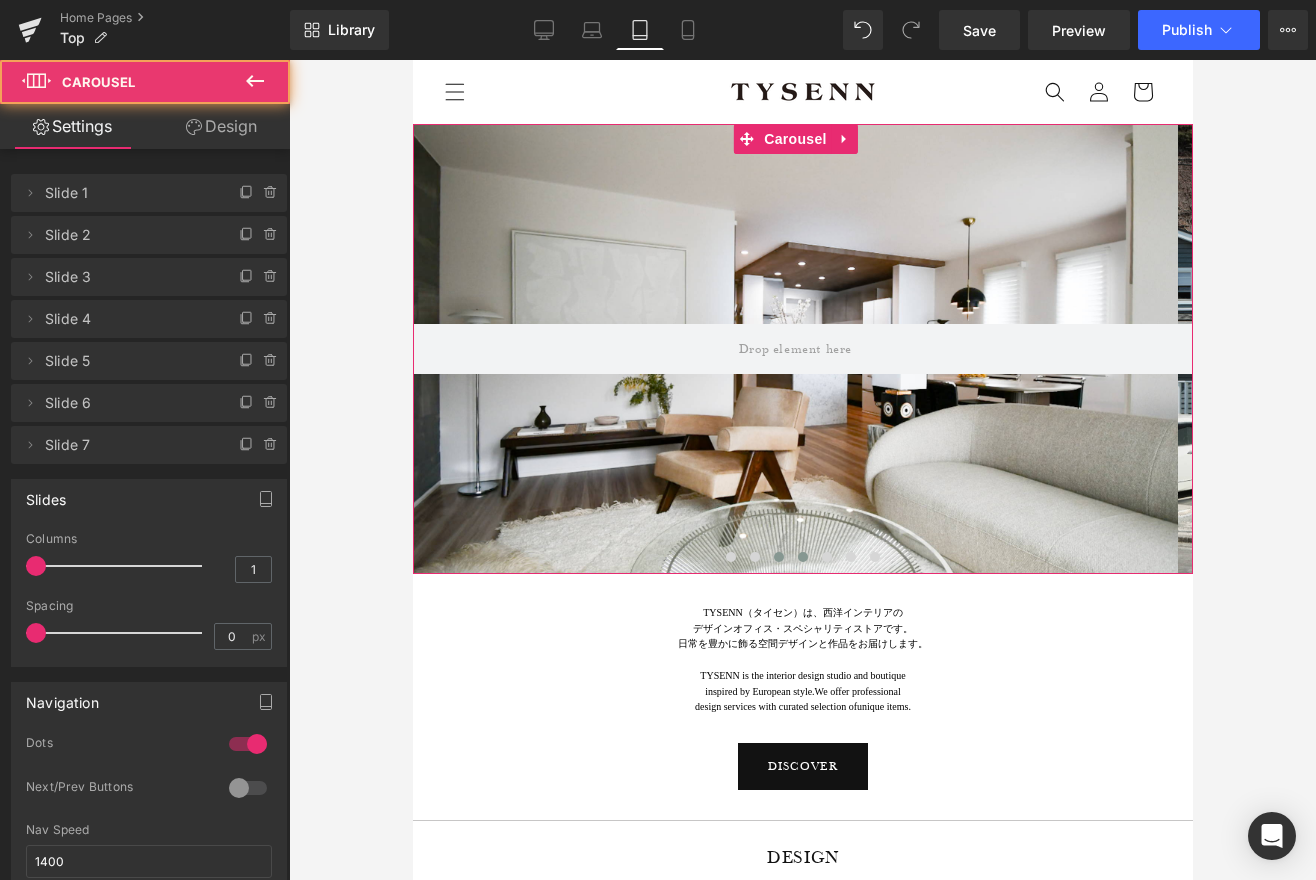 click at bounding box center [802, 557] 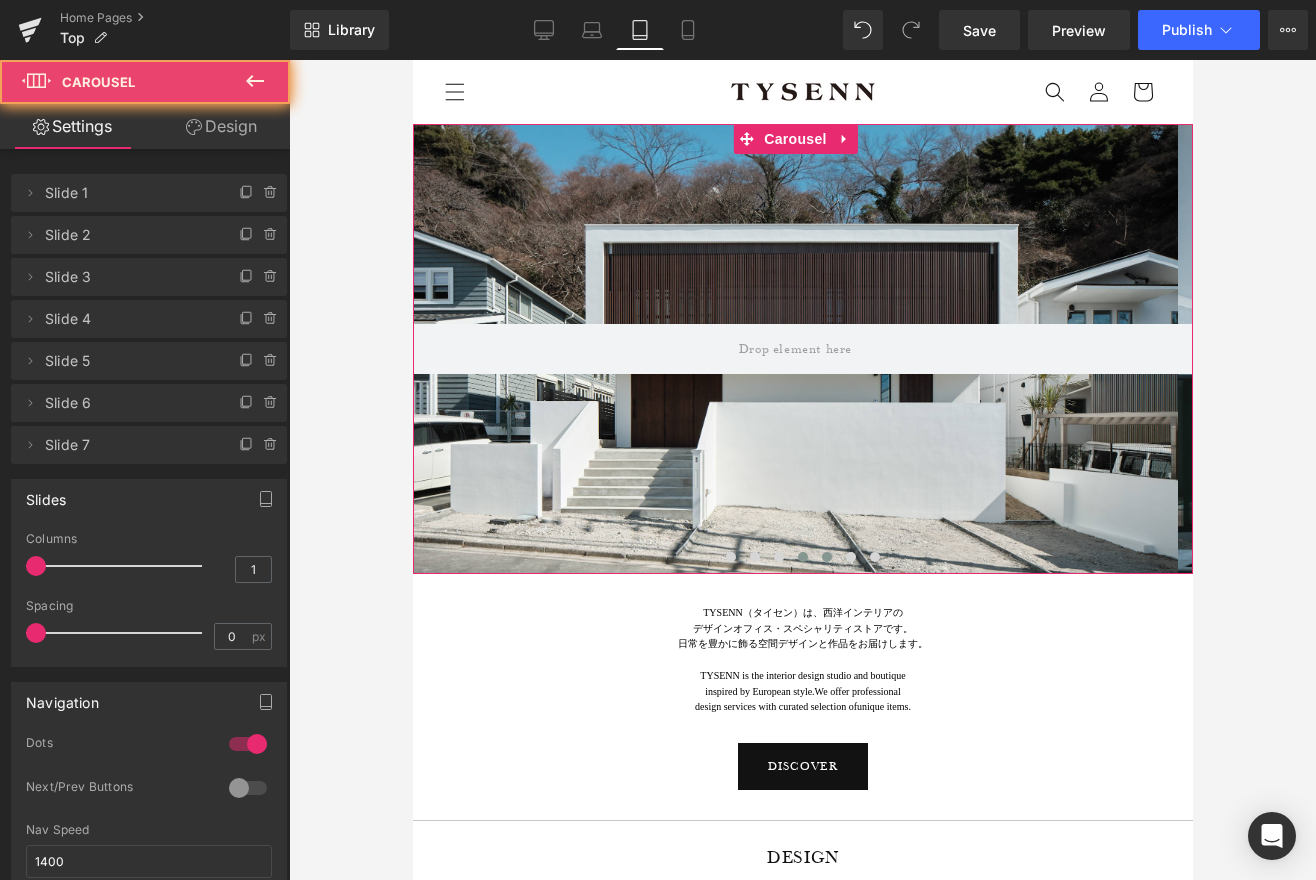 click at bounding box center (826, 557) 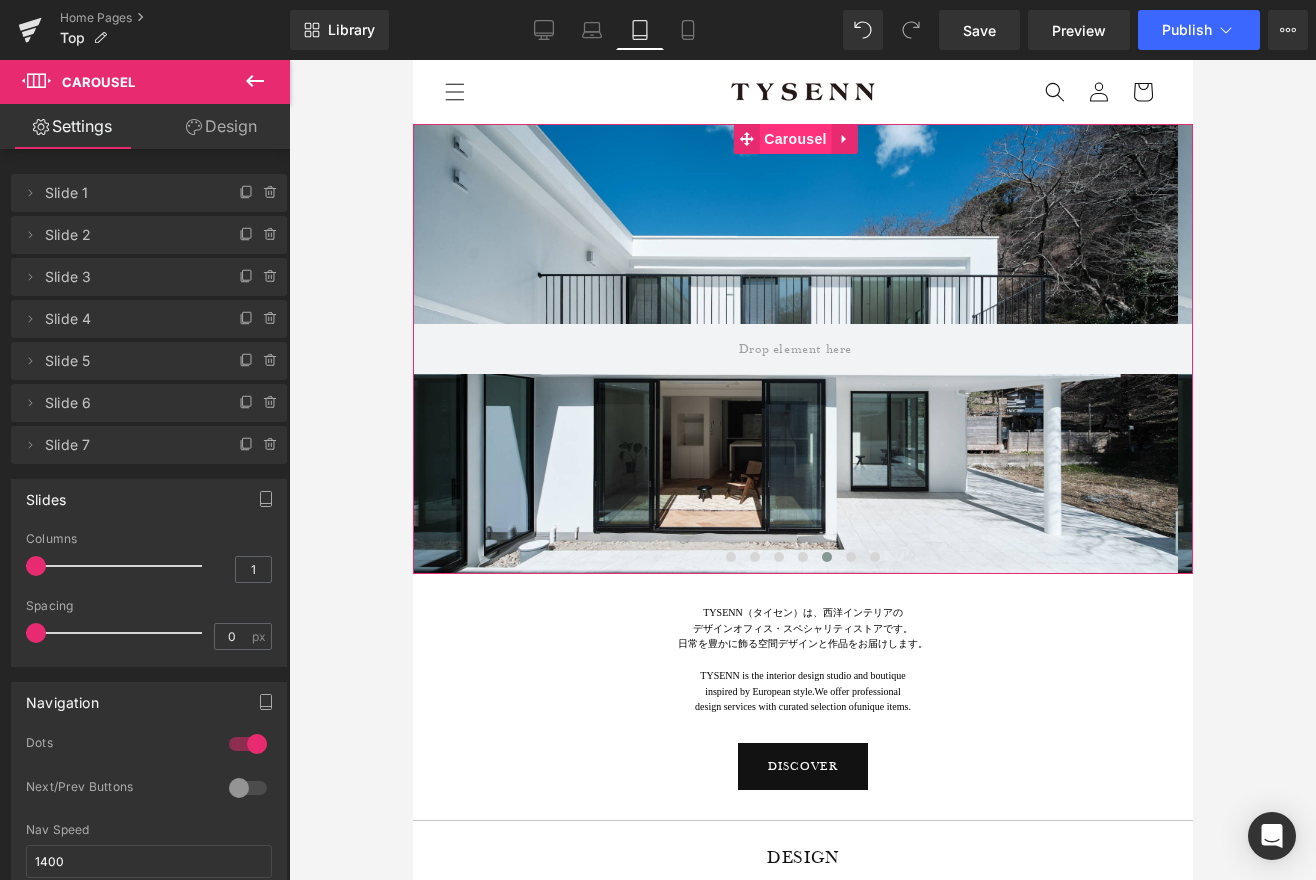 click on "Carousel" at bounding box center [794, 139] 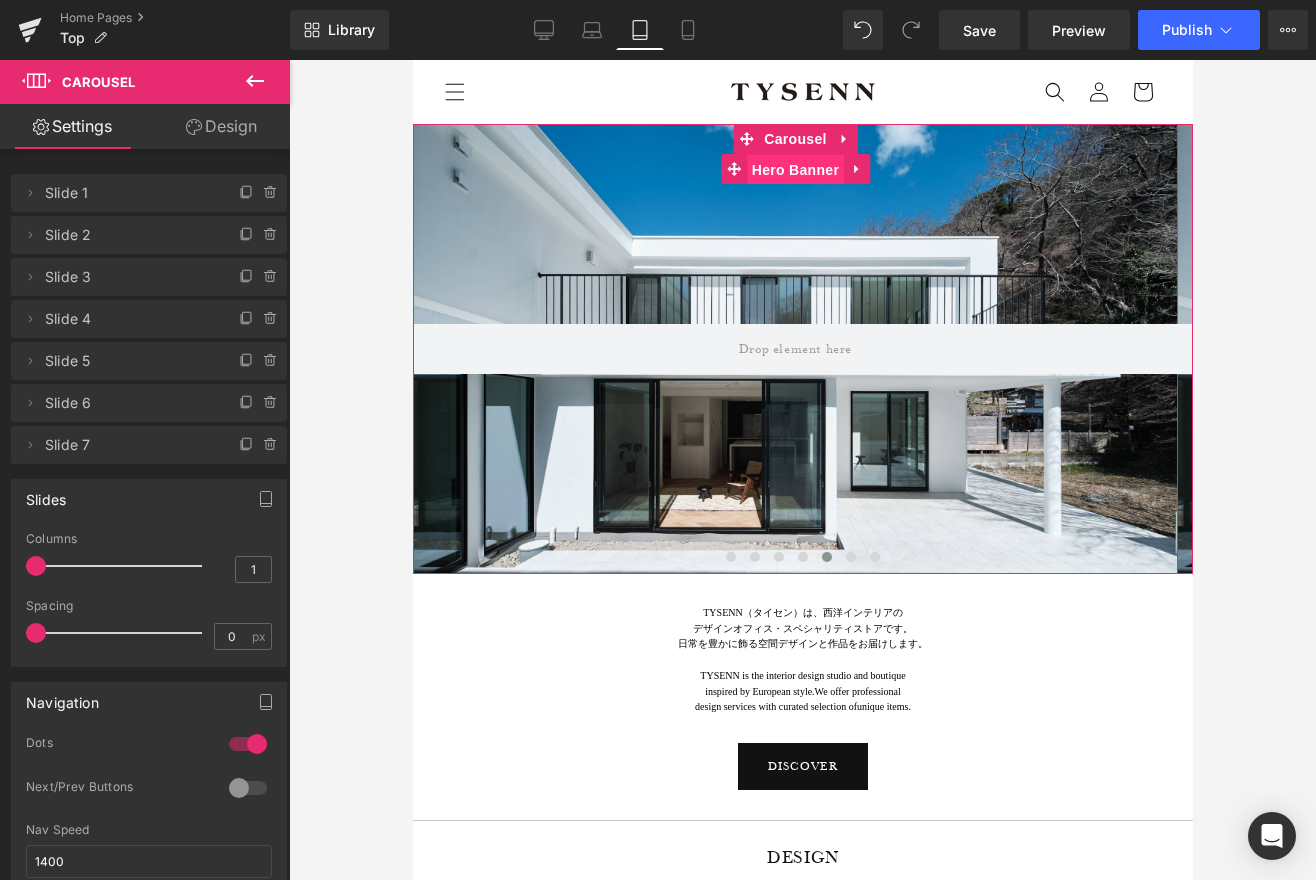 click on "Hero Banner" at bounding box center [794, 170] 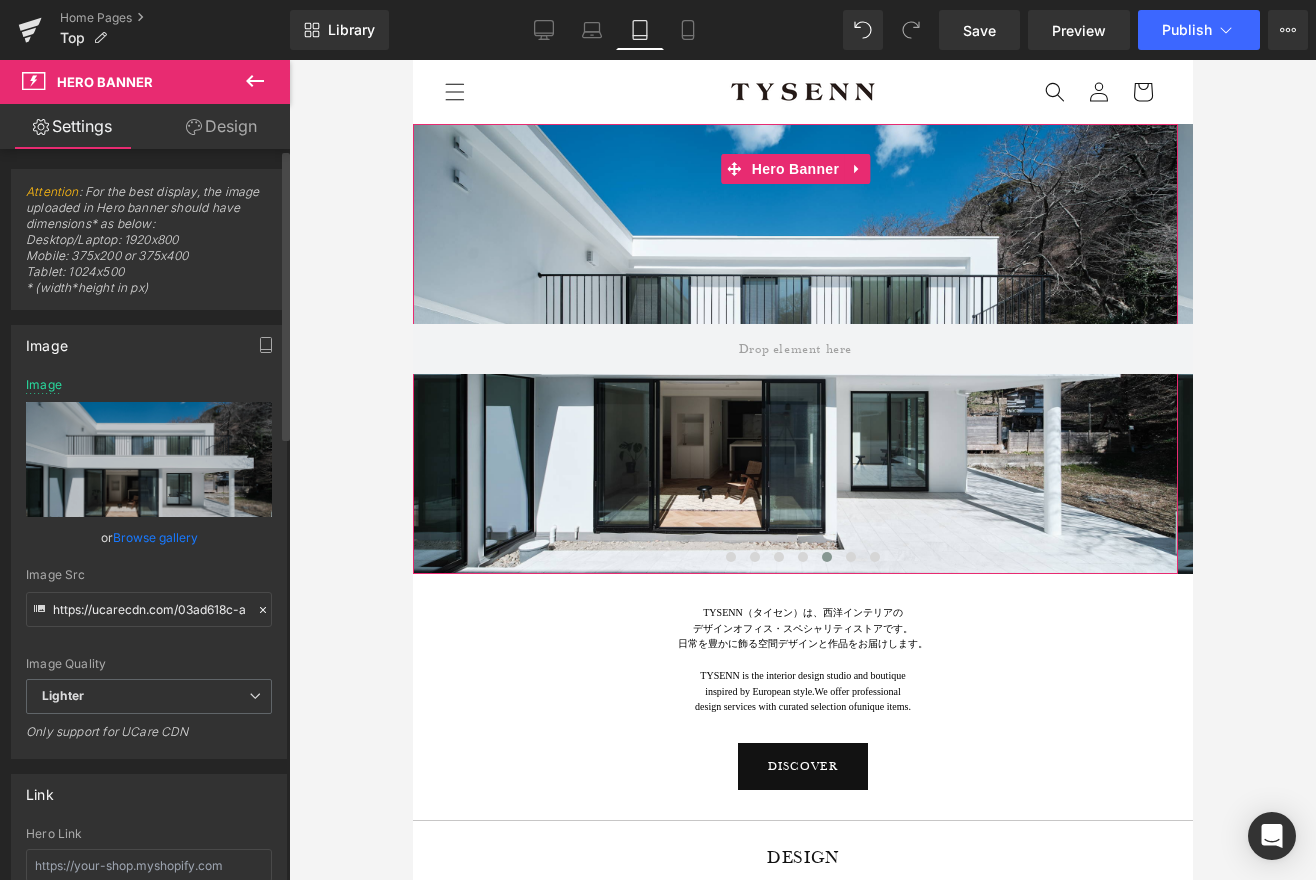 click on "Browse gallery" at bounding box center [155, 537] 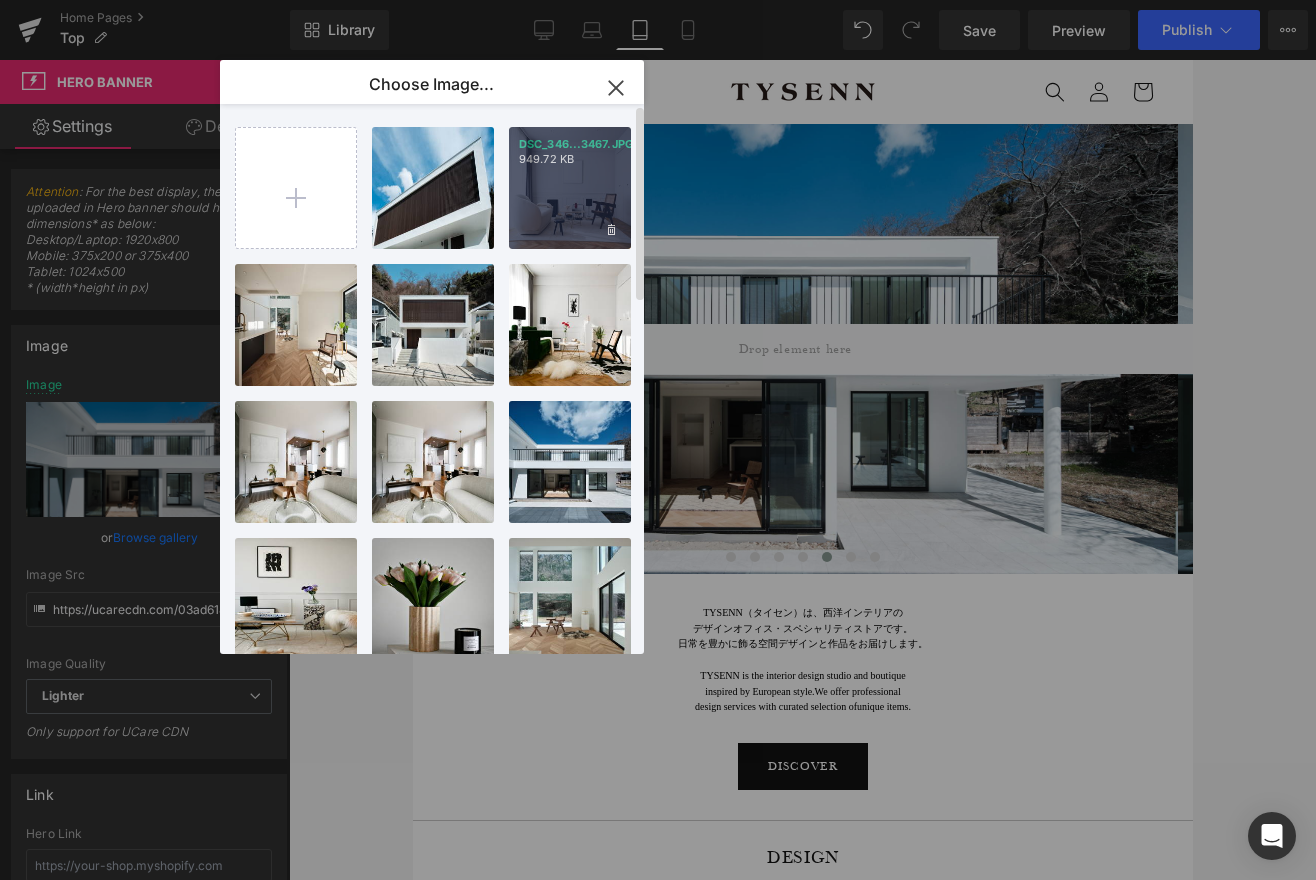 click on "DSC_346...3467.JPG 949.72 KB" at bounding box center (570, 188) 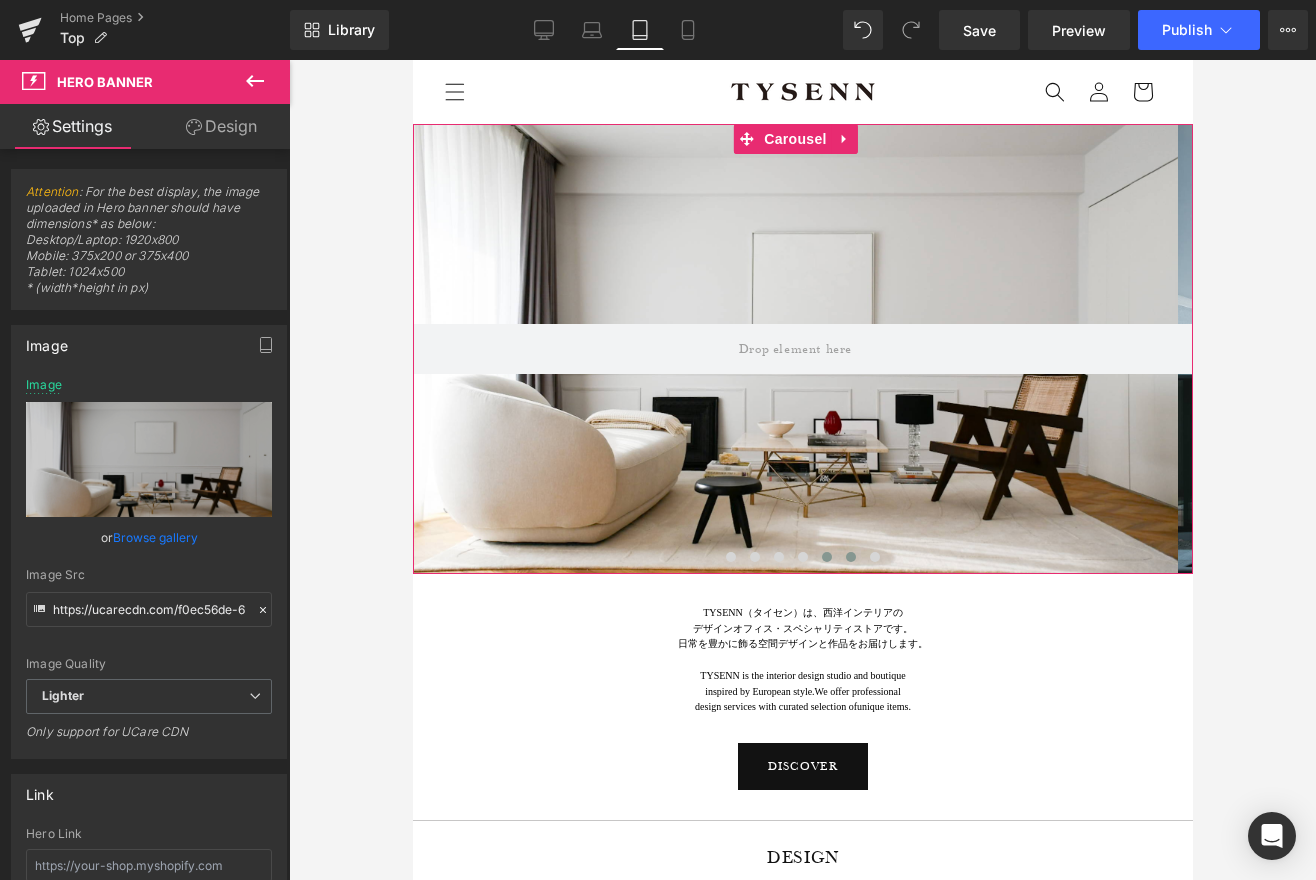 click at bounding box center [850, 557] 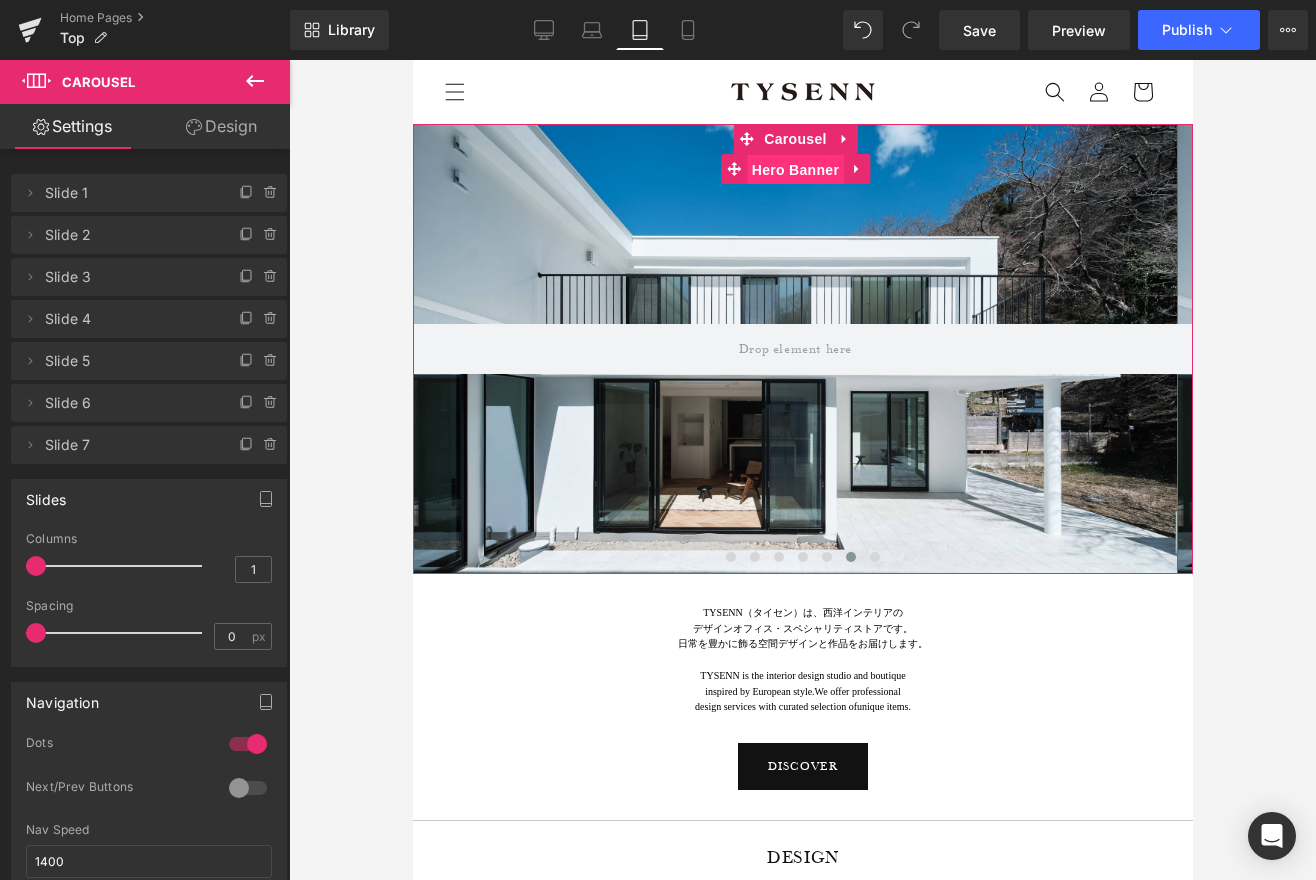 click on "Hero Banner" at bounding box center (794, 170) 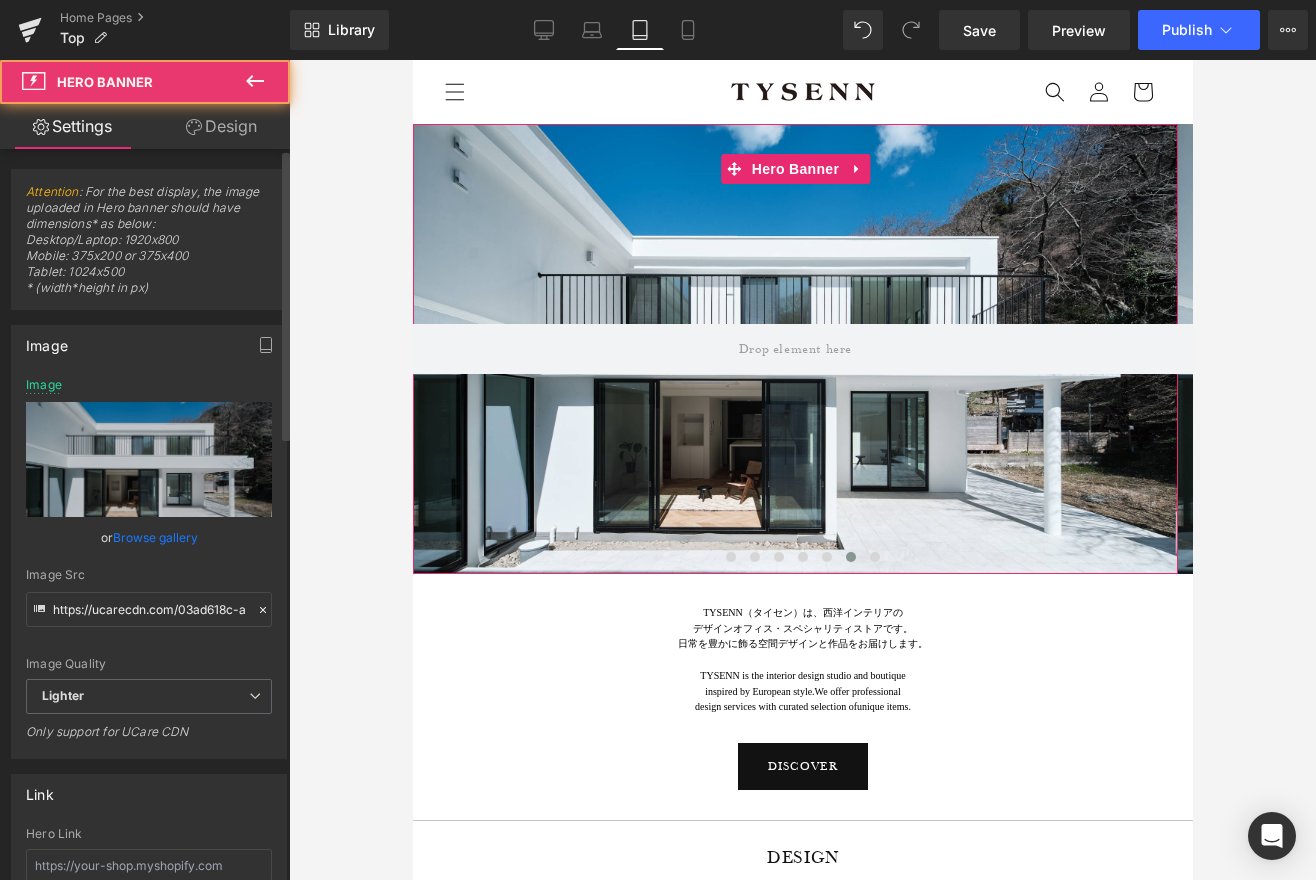click on "Browse gallery" at bounding box center (155, 537) 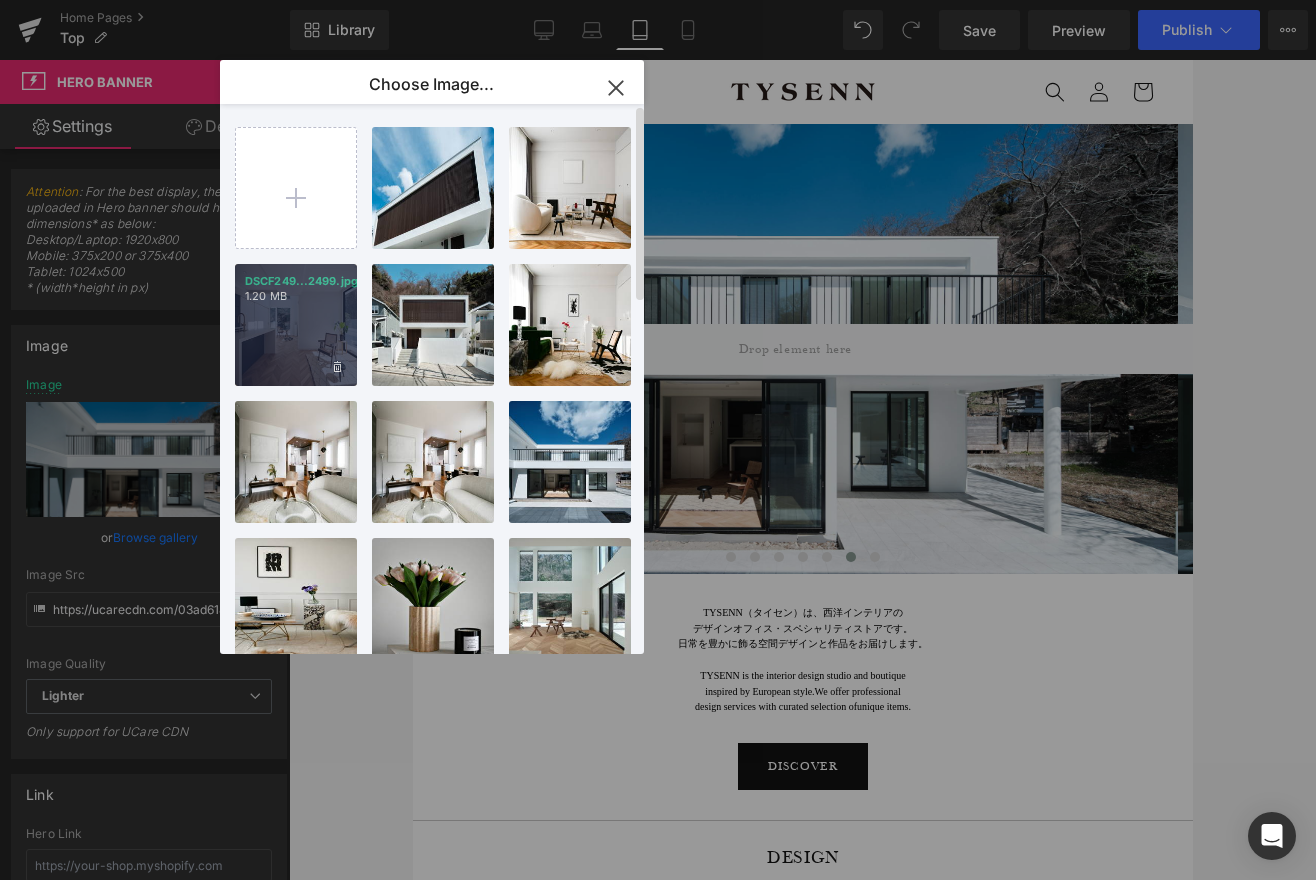 click on "1.20 MB" at bounding box center (296, 296) 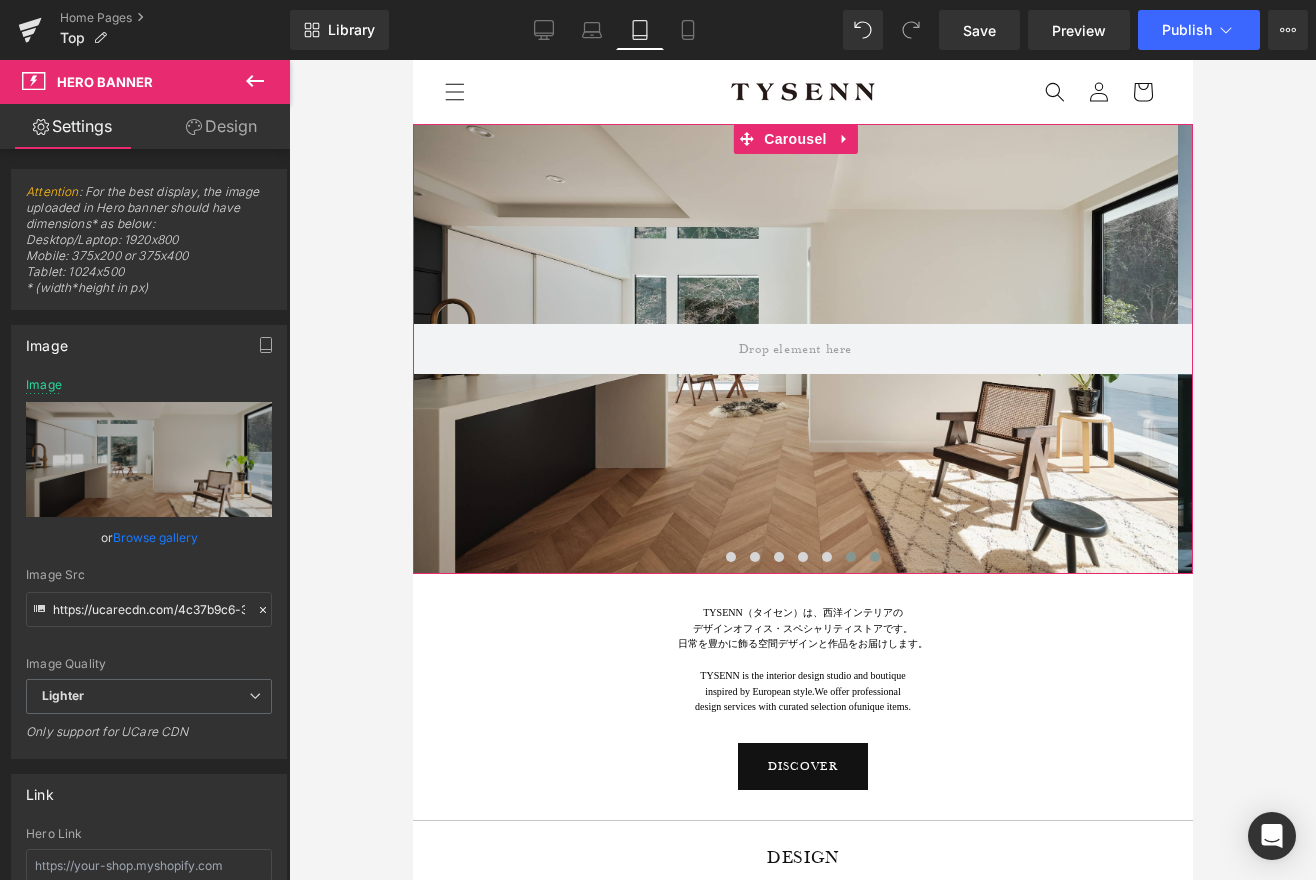 click at bounding box center [874, 557] 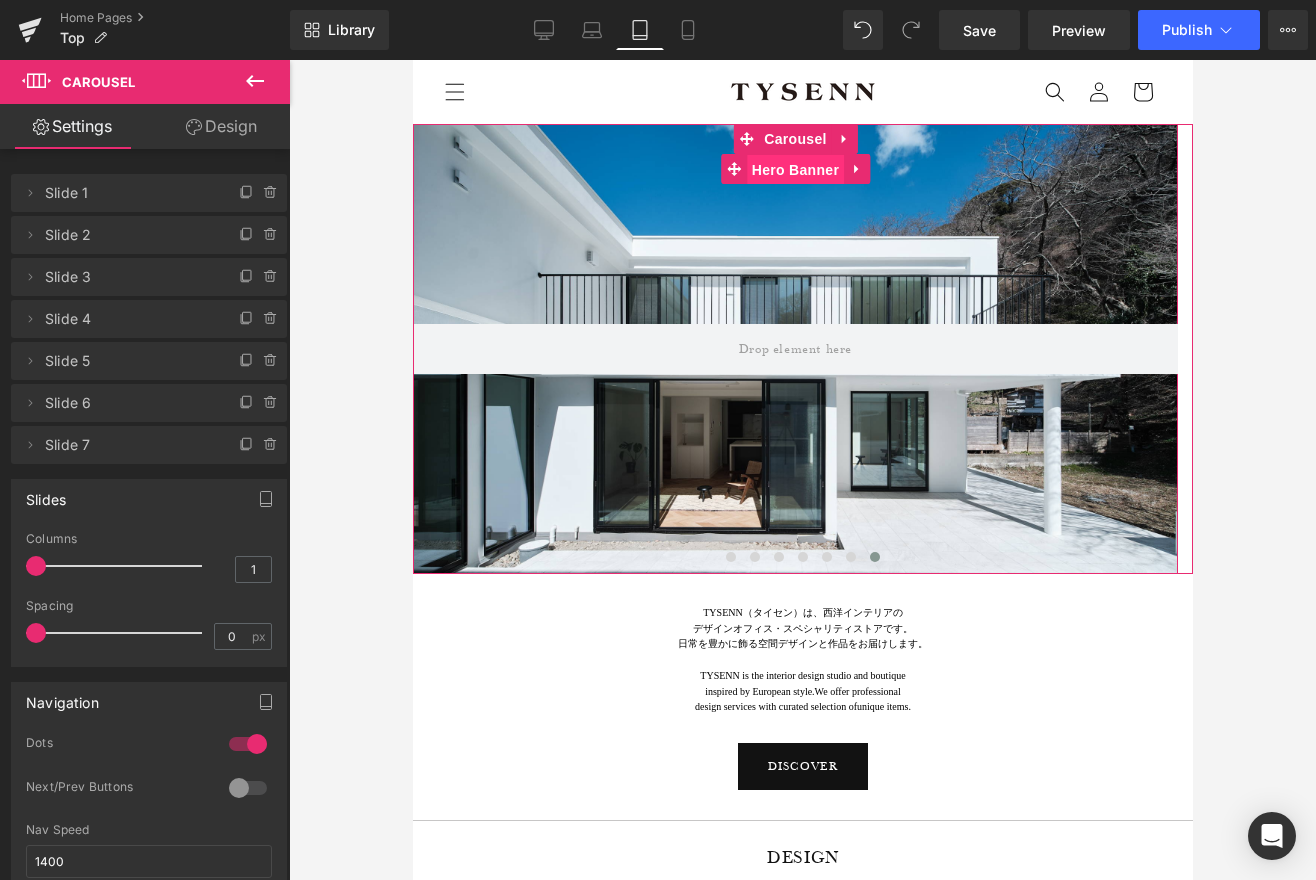 click on "Hero Banner" at bounding box center [794, 170] 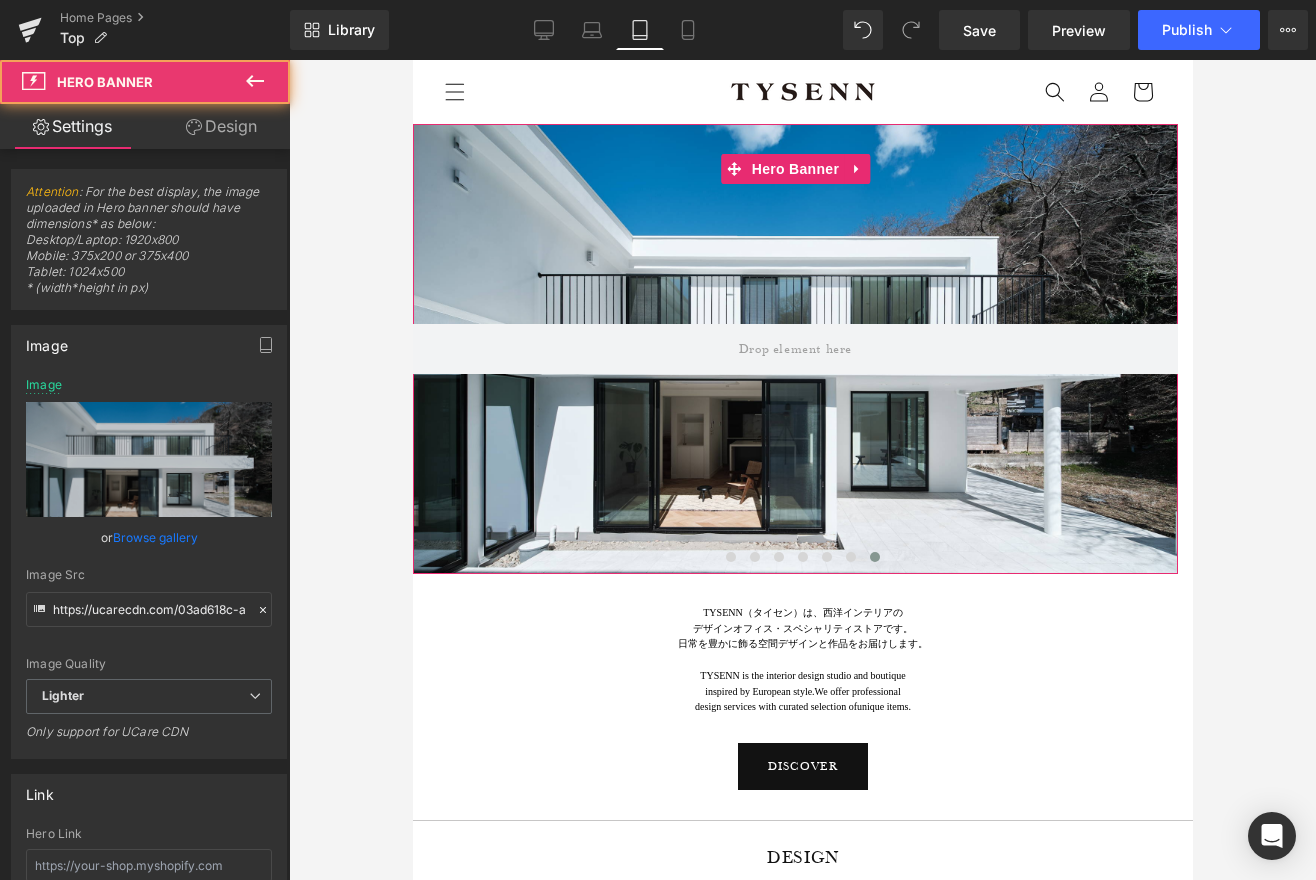 click on "Browse gallery" at bounding box center [155, 537] 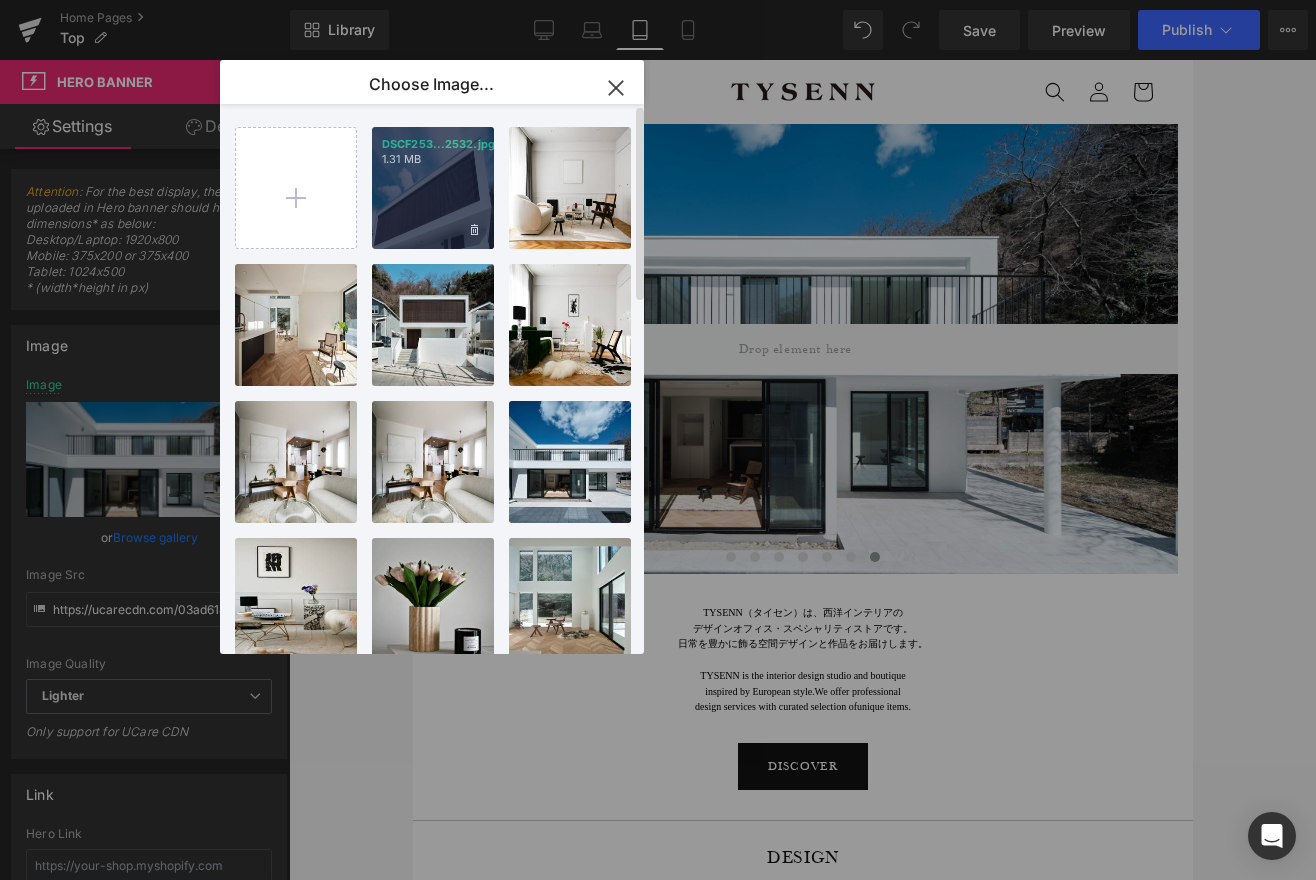 click on "DSCF253...2532.jpg 1.31 MB" at bounding box center (433, 188) 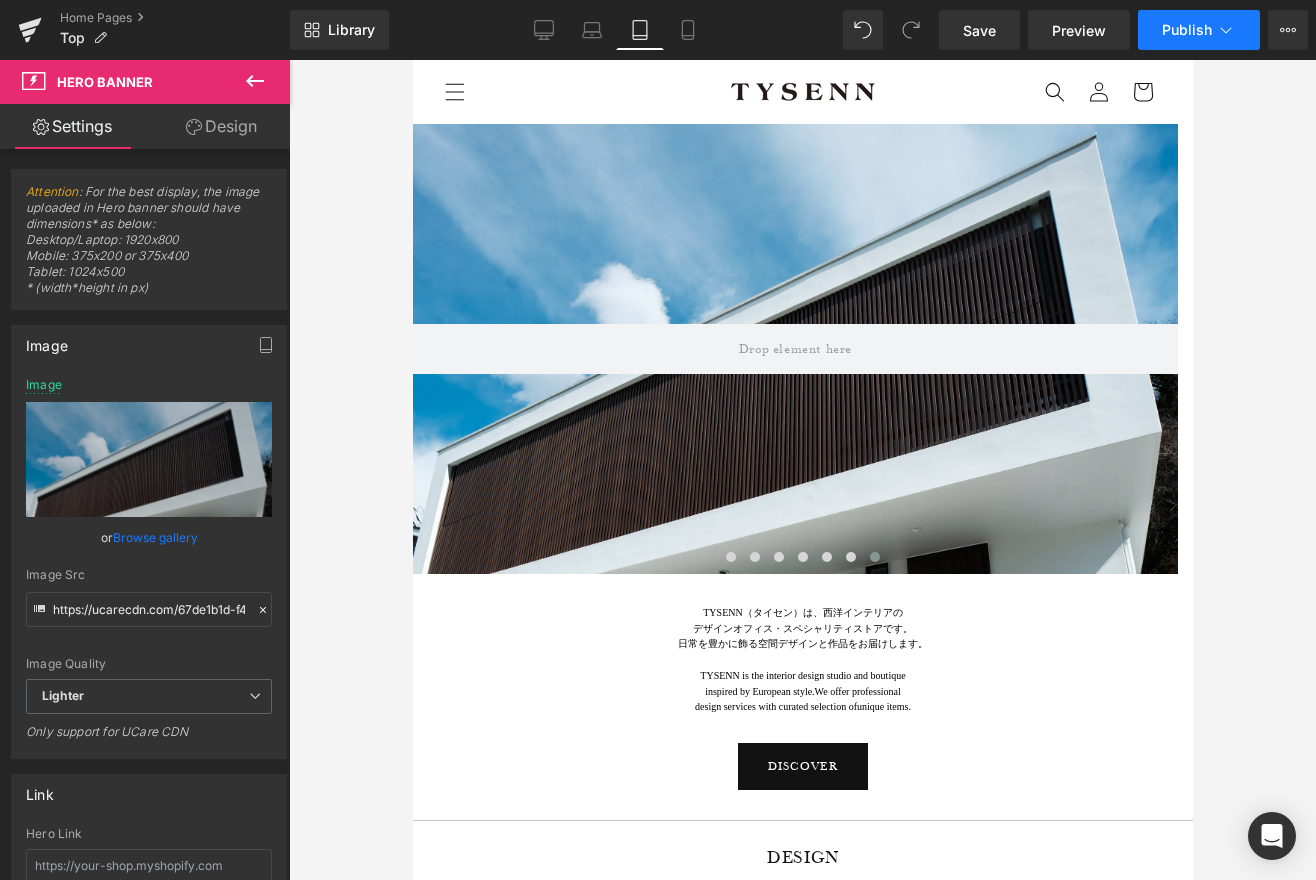 click on "Publish" at bounding box center (1199, 30) 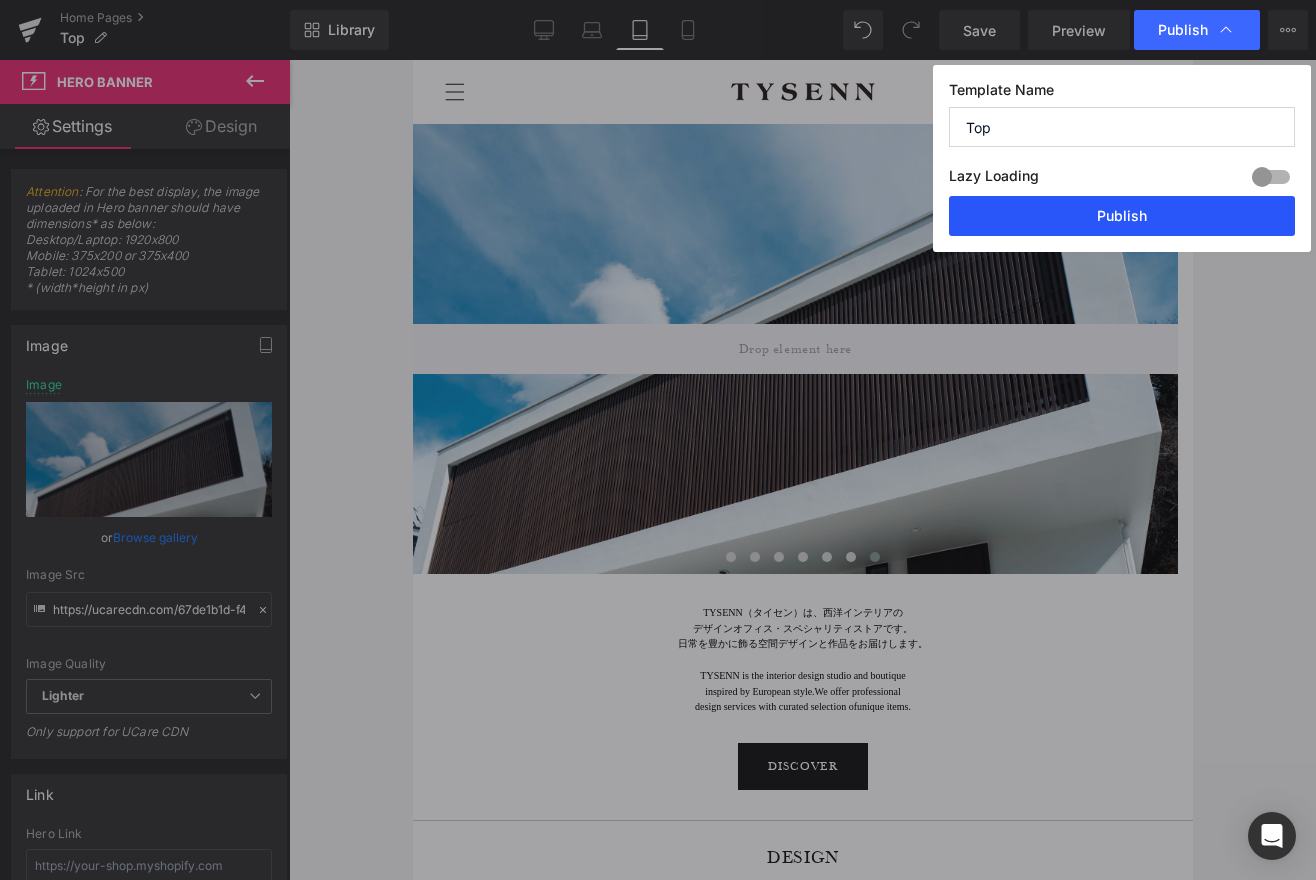 click on "Publish" at bounding box center [1122, 216] 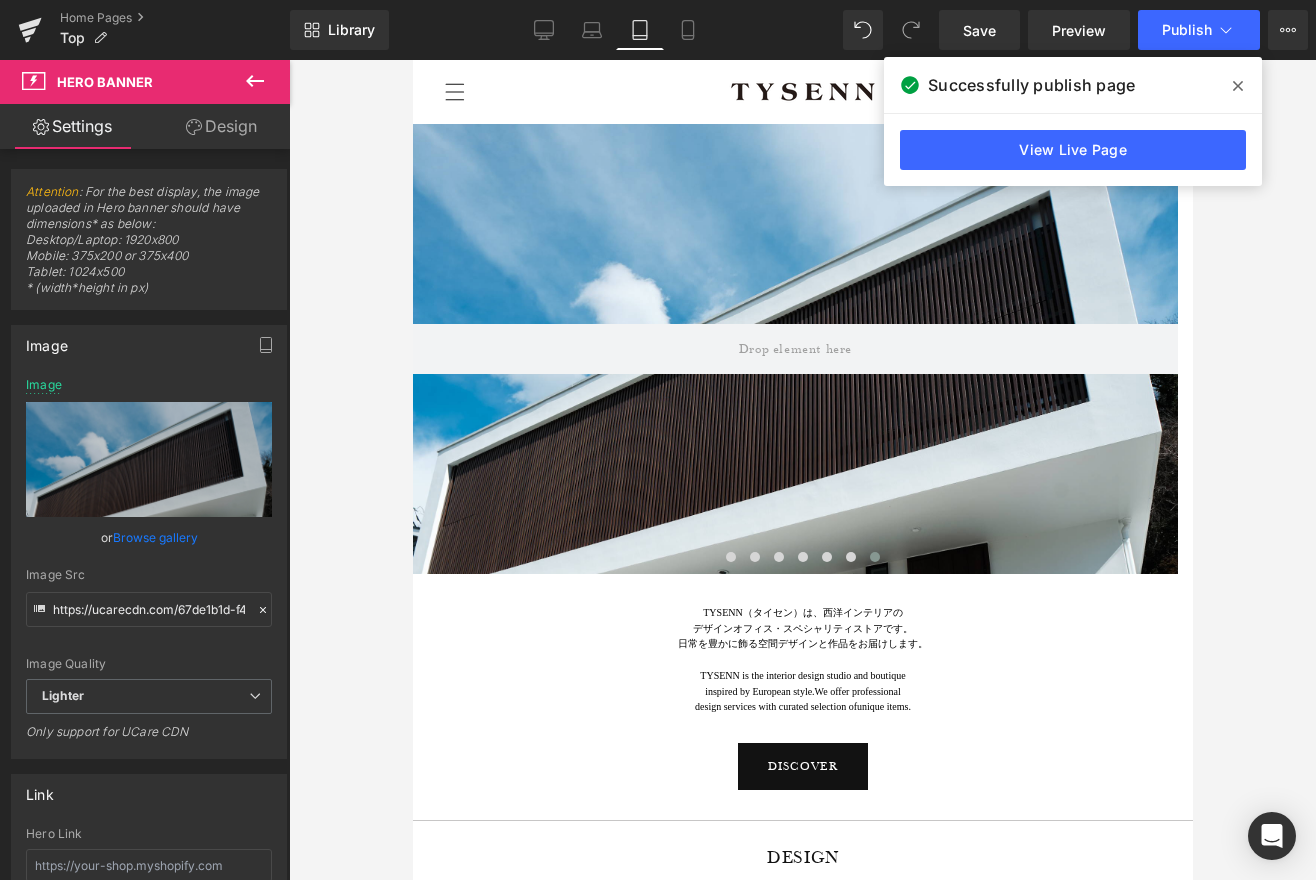 click at bounding box center [1238, 86] 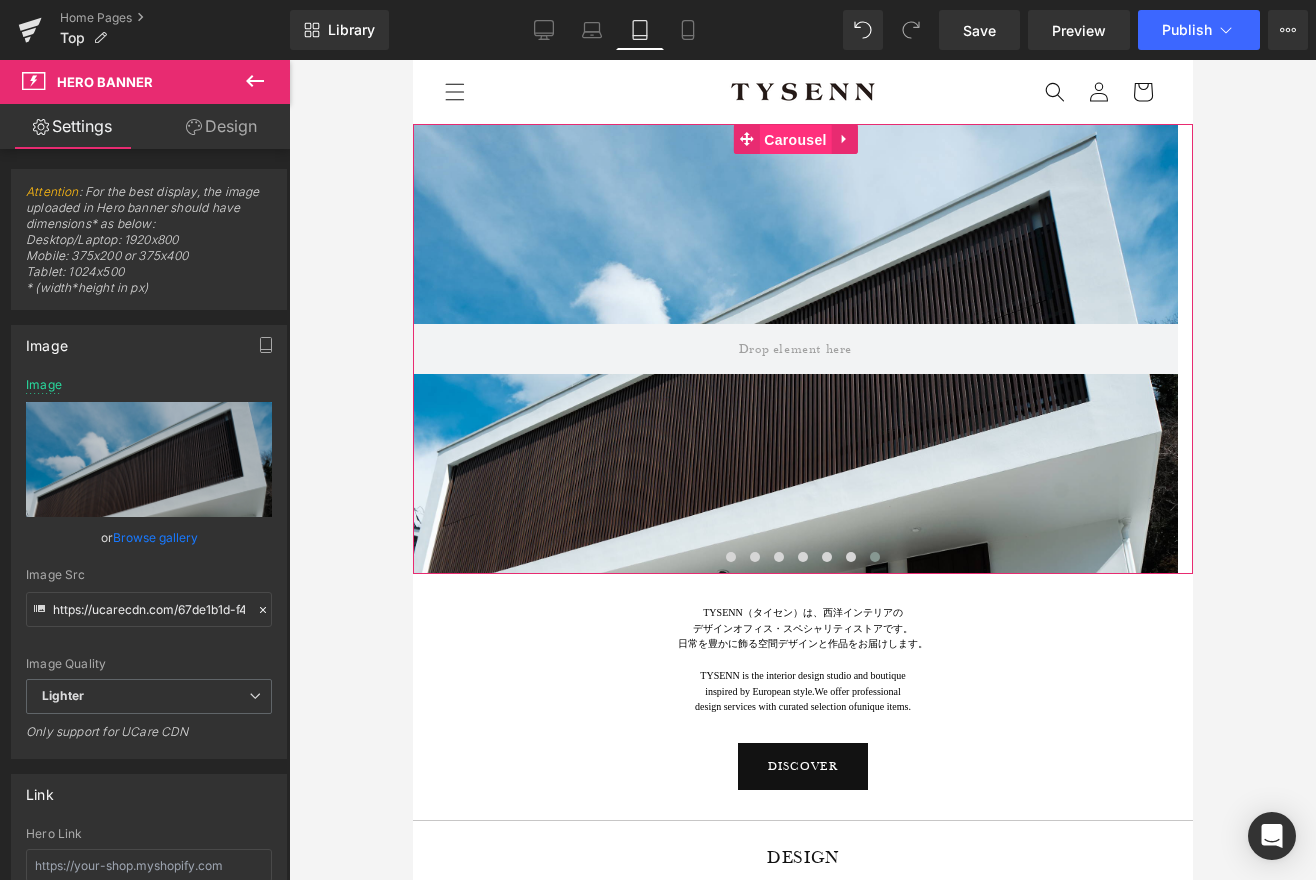 click on "Carousel" at bounding box center [794, 140] 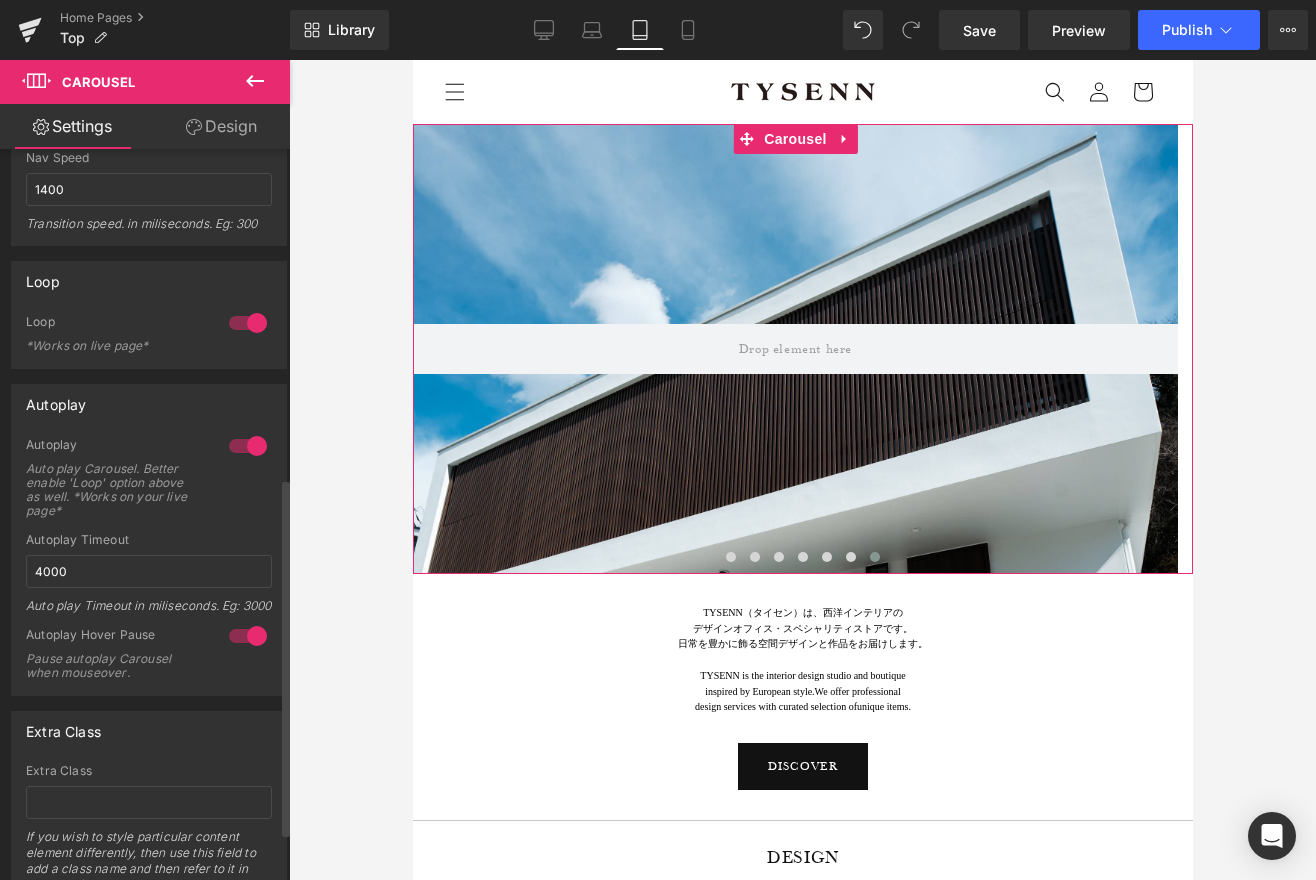 scroll, scrollTop: 0, scrollLeft: 0, axis: both 